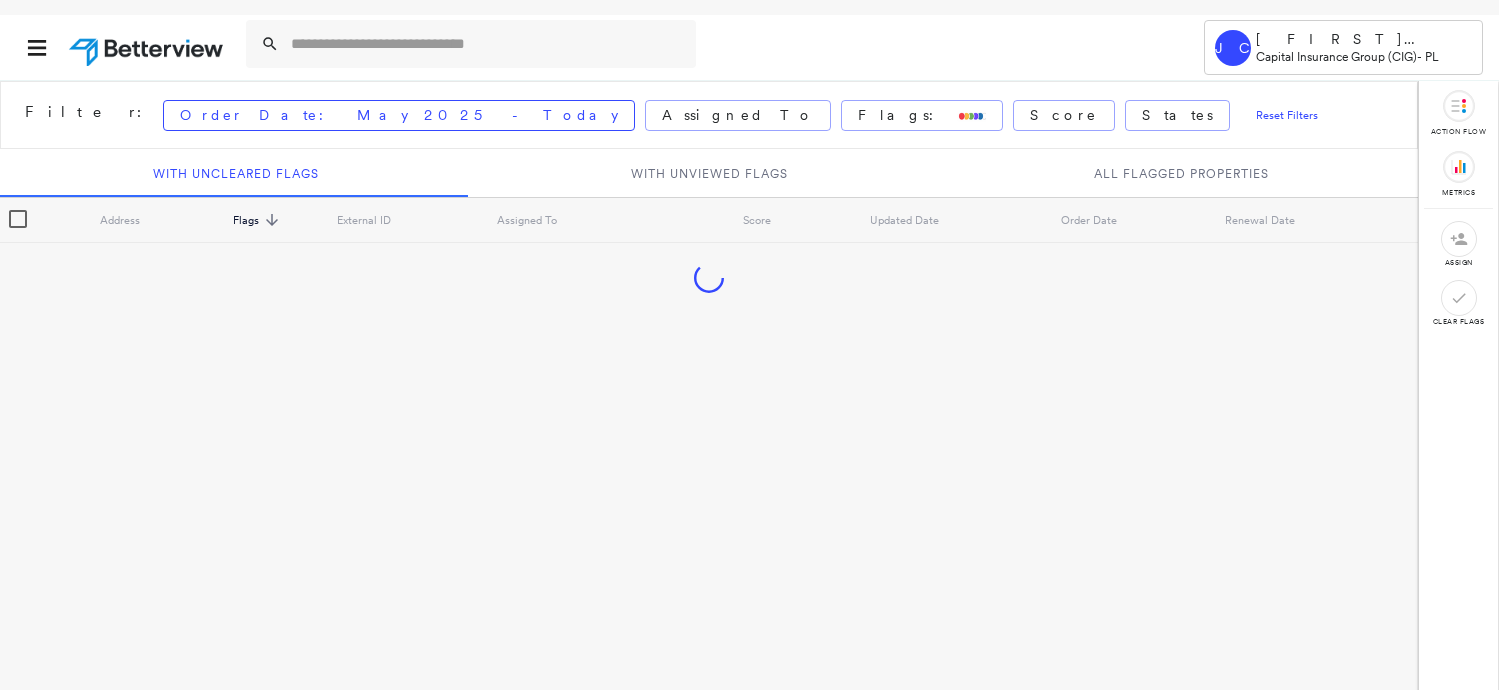 scroll, scrollTop: 0, scrollLeft: 0, axis: both 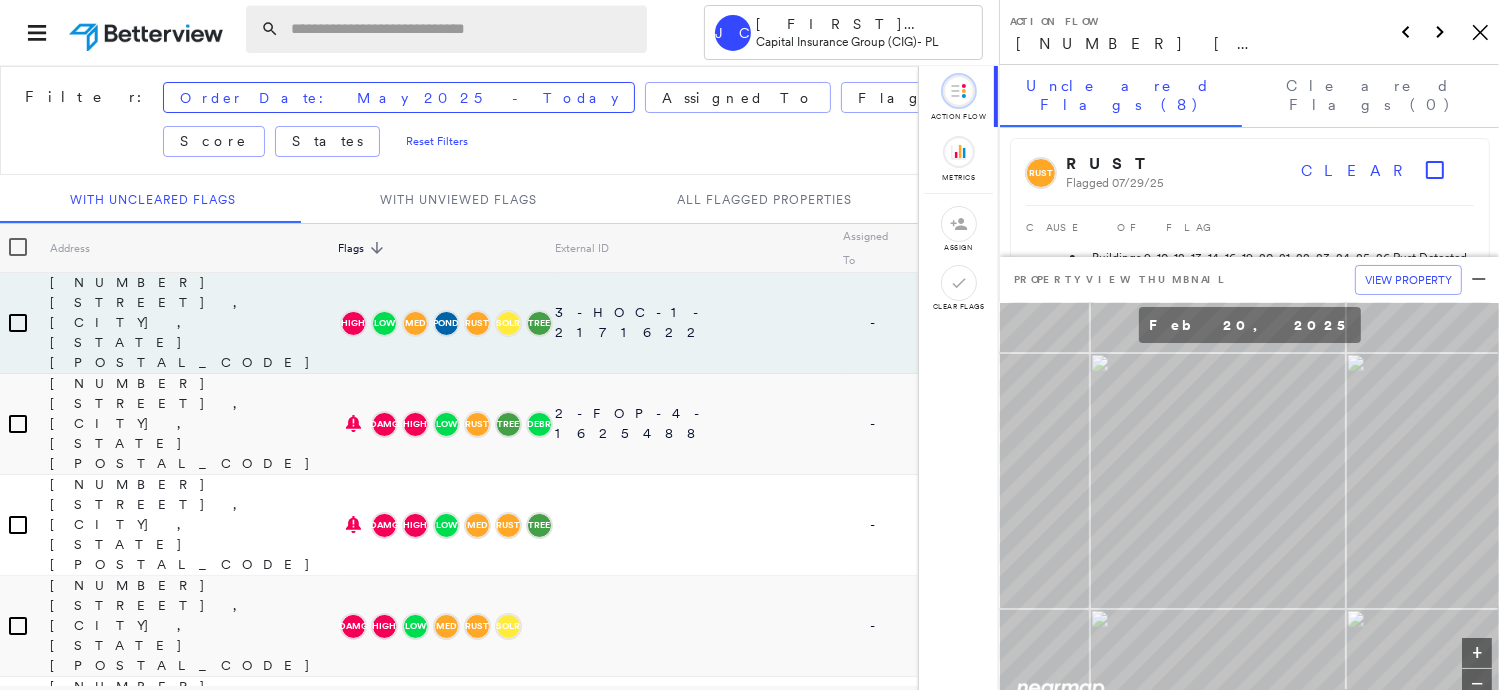 click at bounding box center [463, 29] 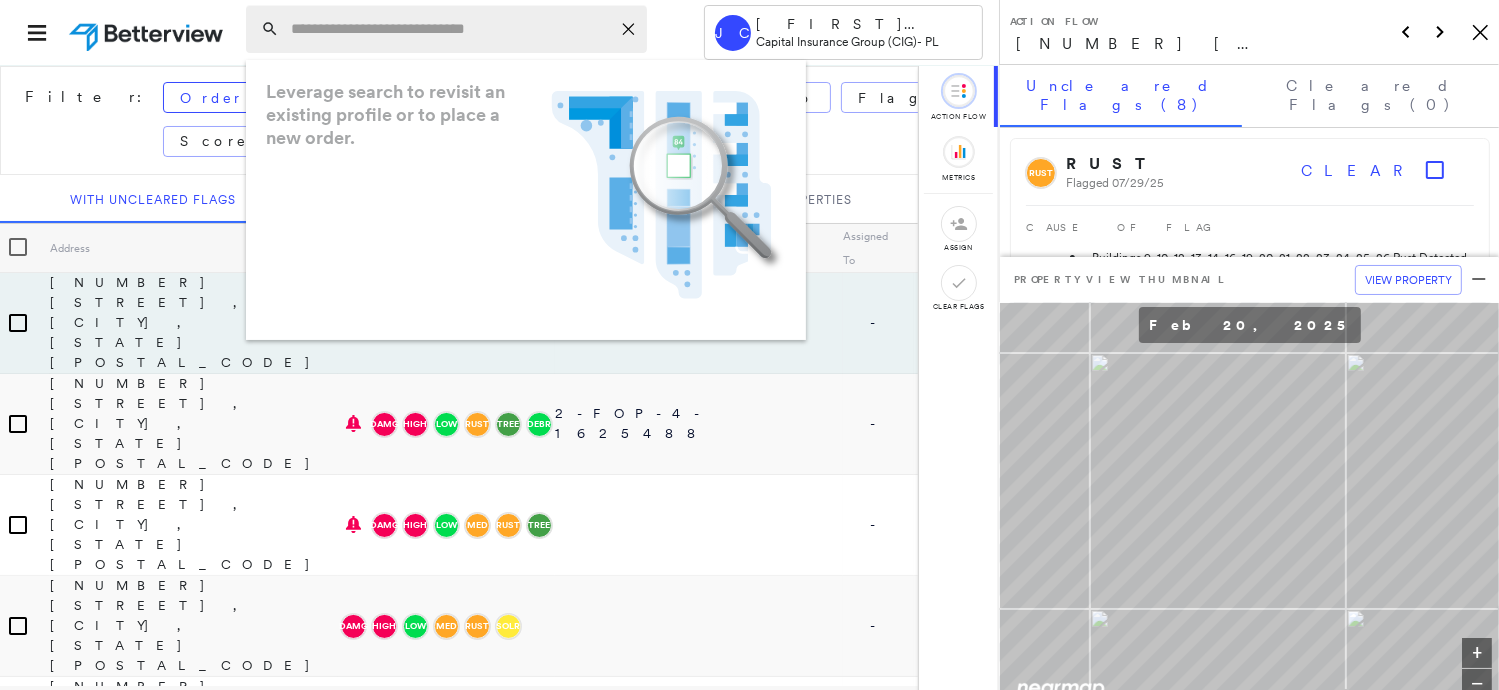 paste on "**********" 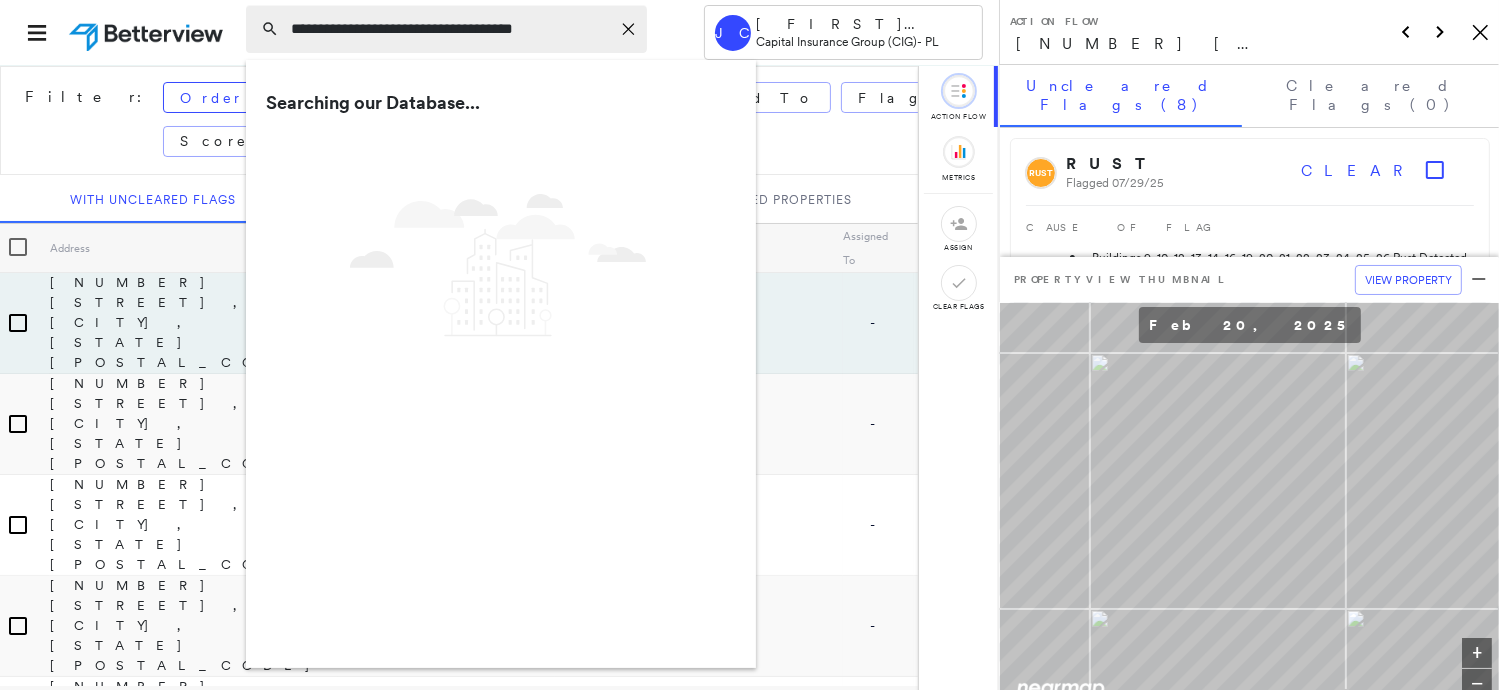 type on "**********" 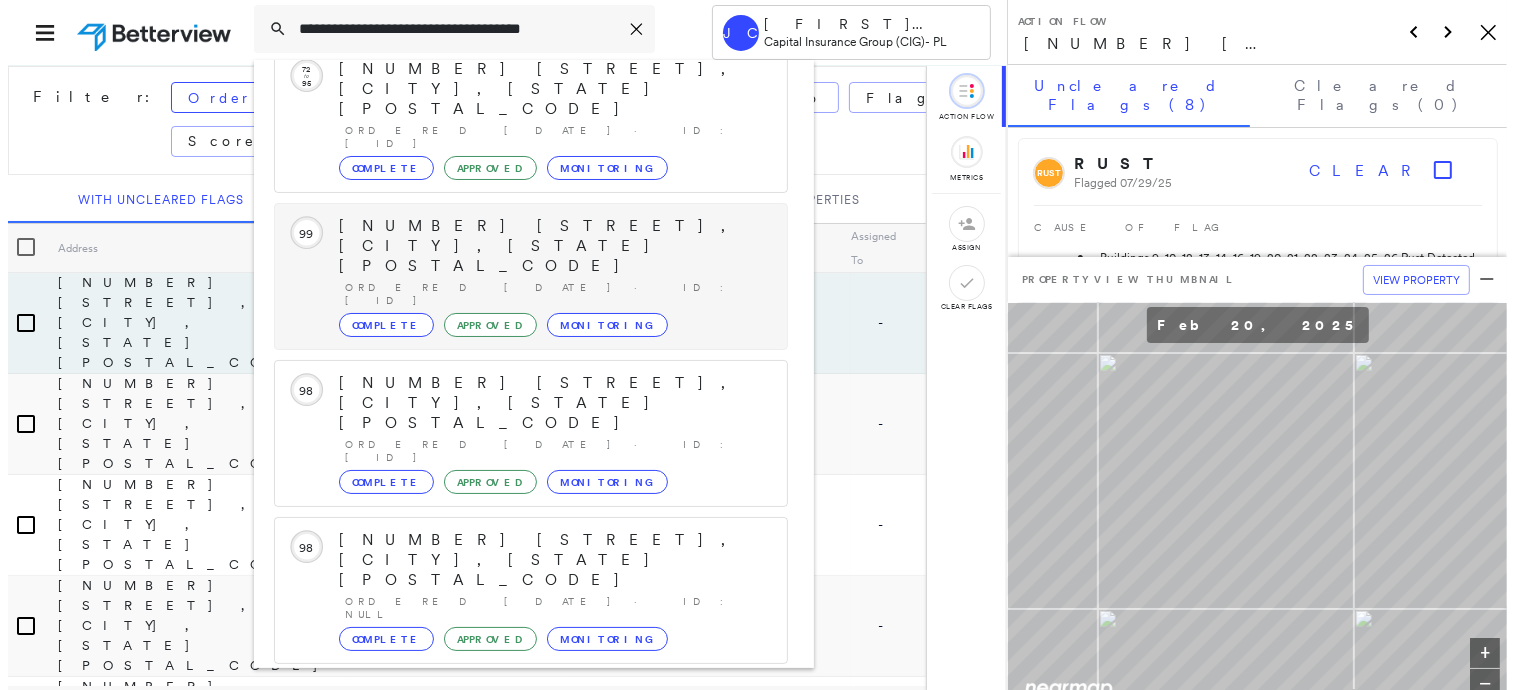 scroll, scrollTop: 0, scrollLeft: 0, axis: both 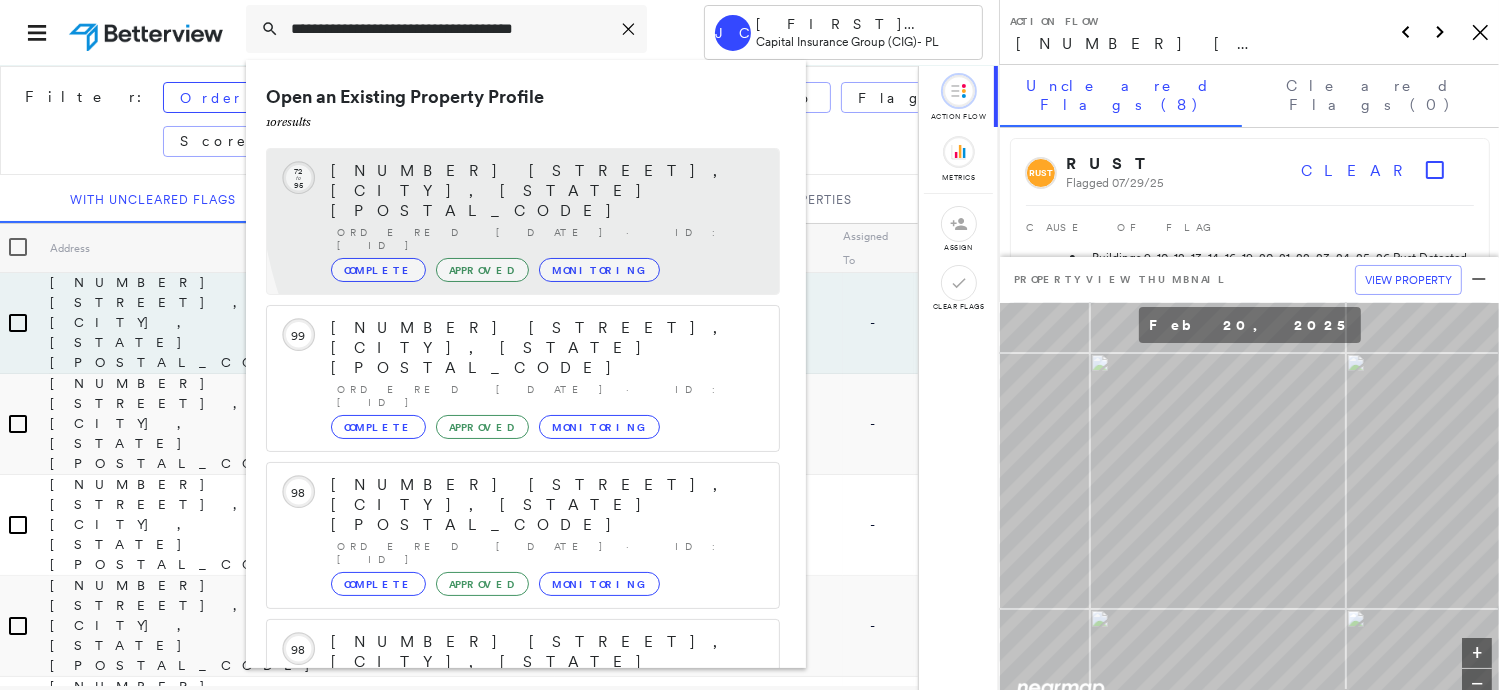 click on "[NUMBER] [STREET], [CITY], [STATE] [POSTAL_CODE] Ordered [DATE] Complete Approved Monitoring" at bounding box center (545, 221) 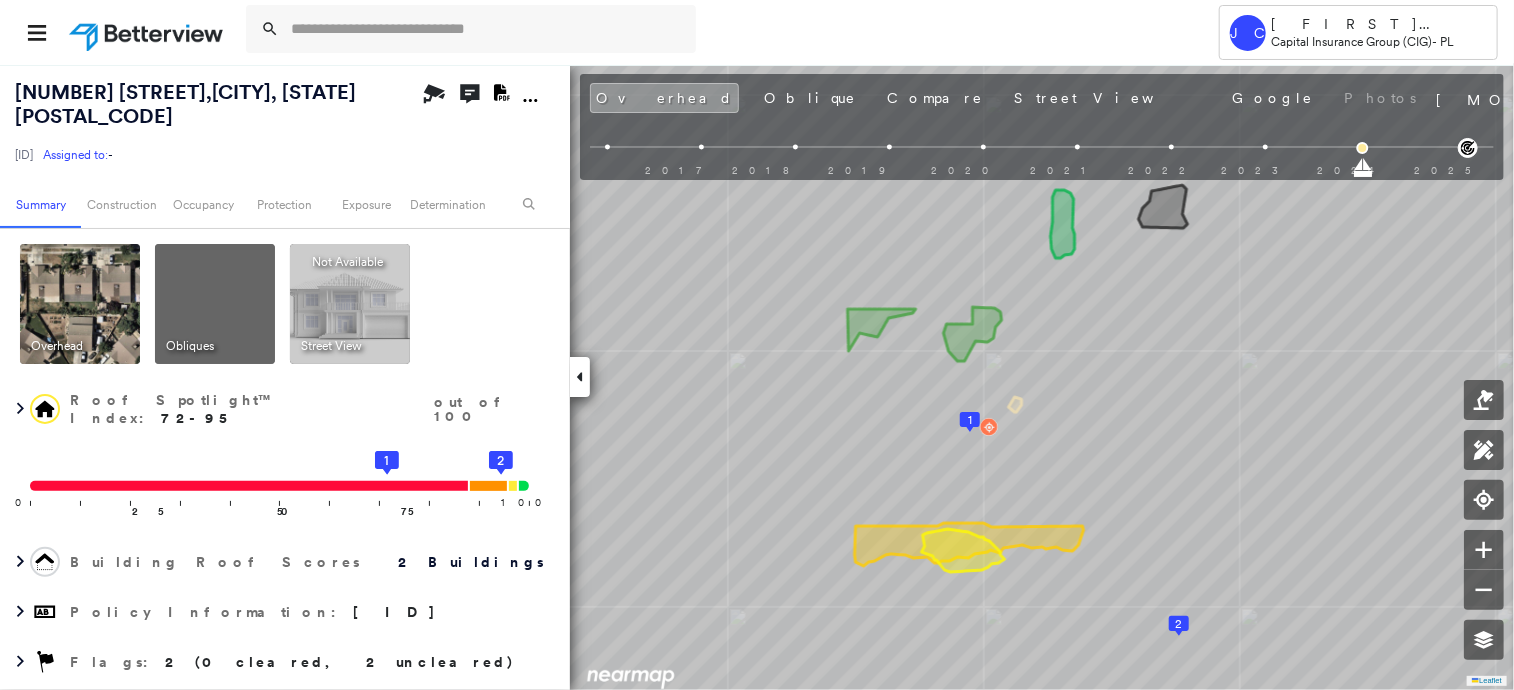 scroll, scrollTop: 0, scrollLeft: 0, axis: both 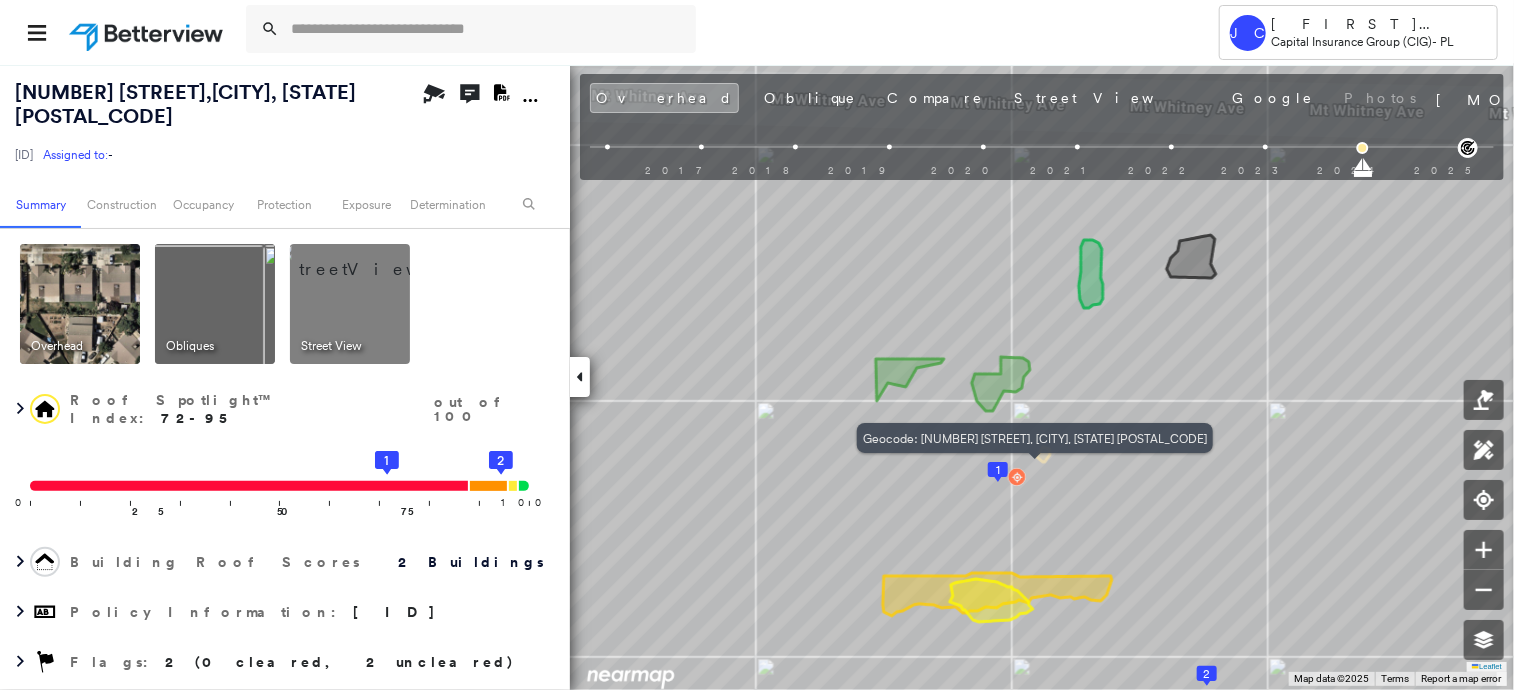 drag, startPoint x: 922, startPoint y: 517, endPoint x: 1008, endPoint y: 472, distance: 97.06184 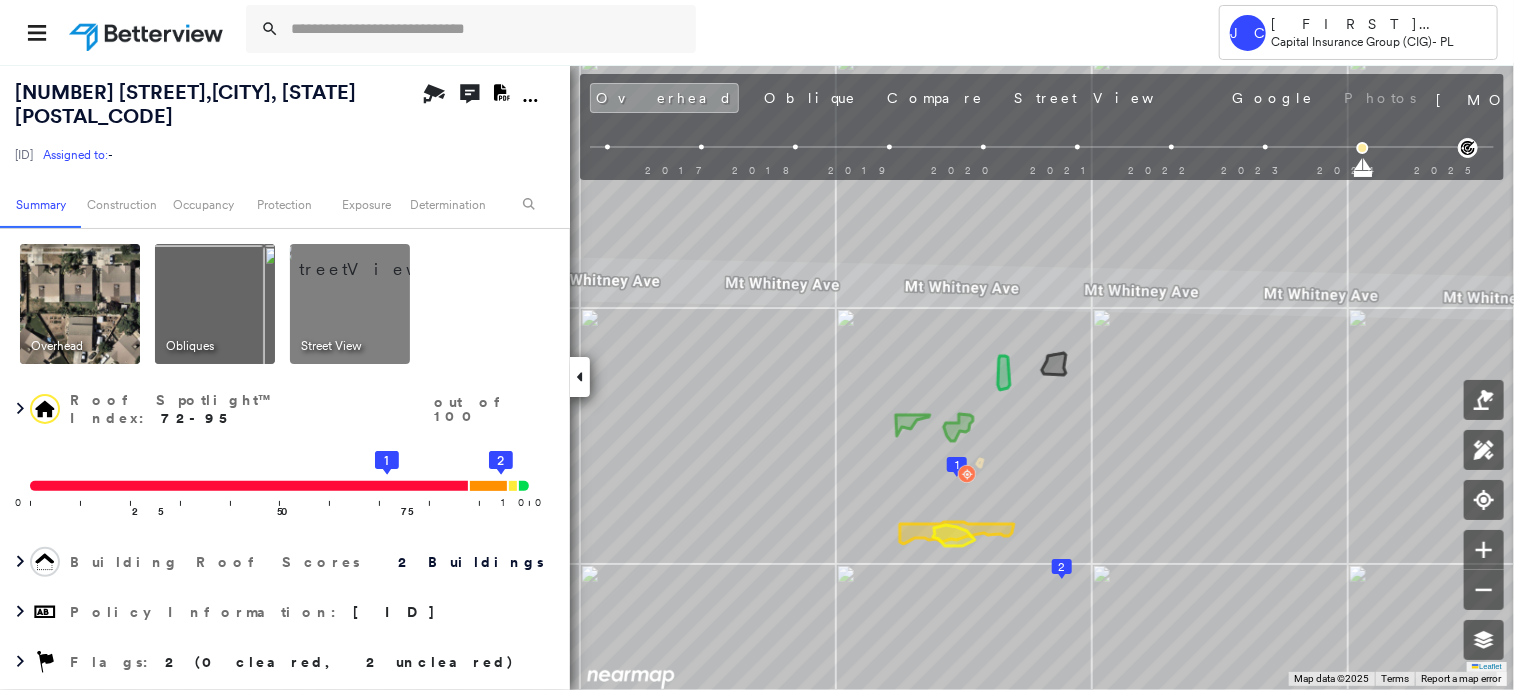 click 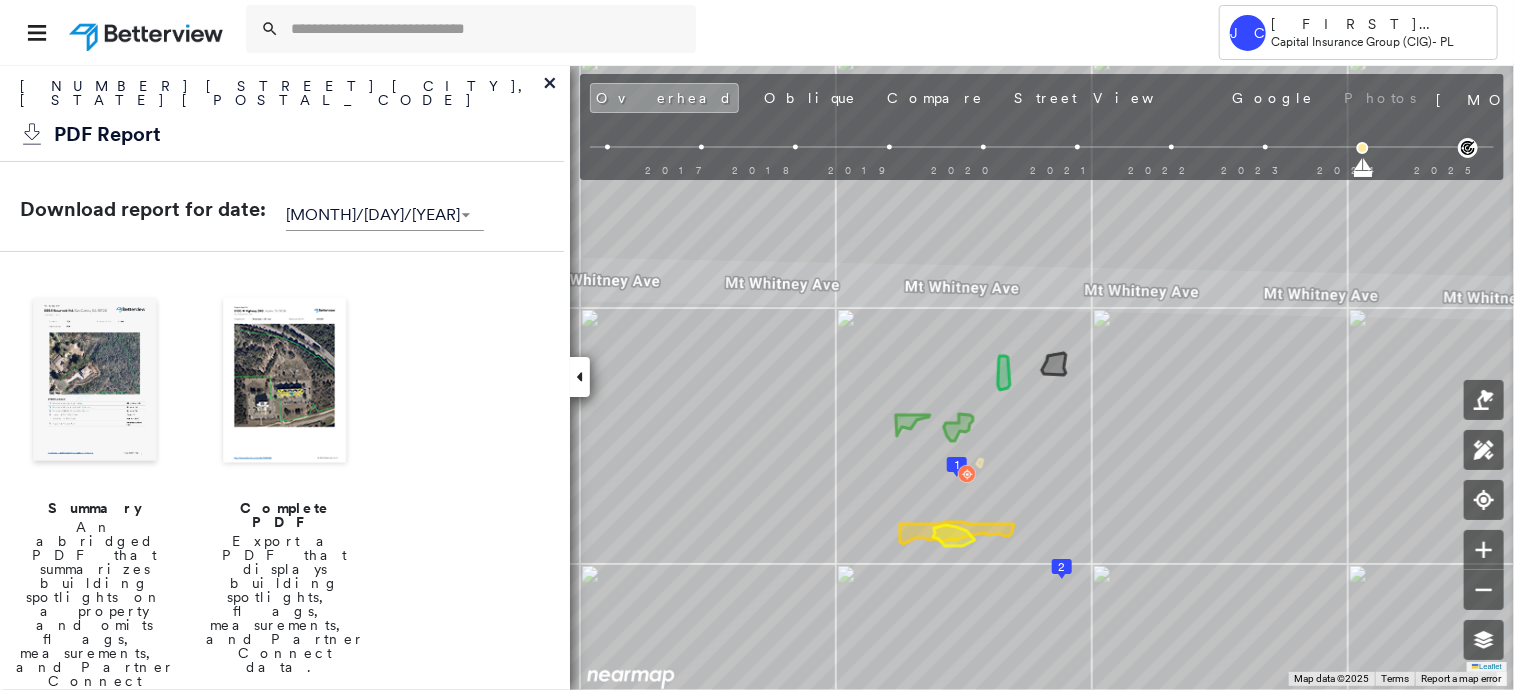 click at bounding box center (285, 382) 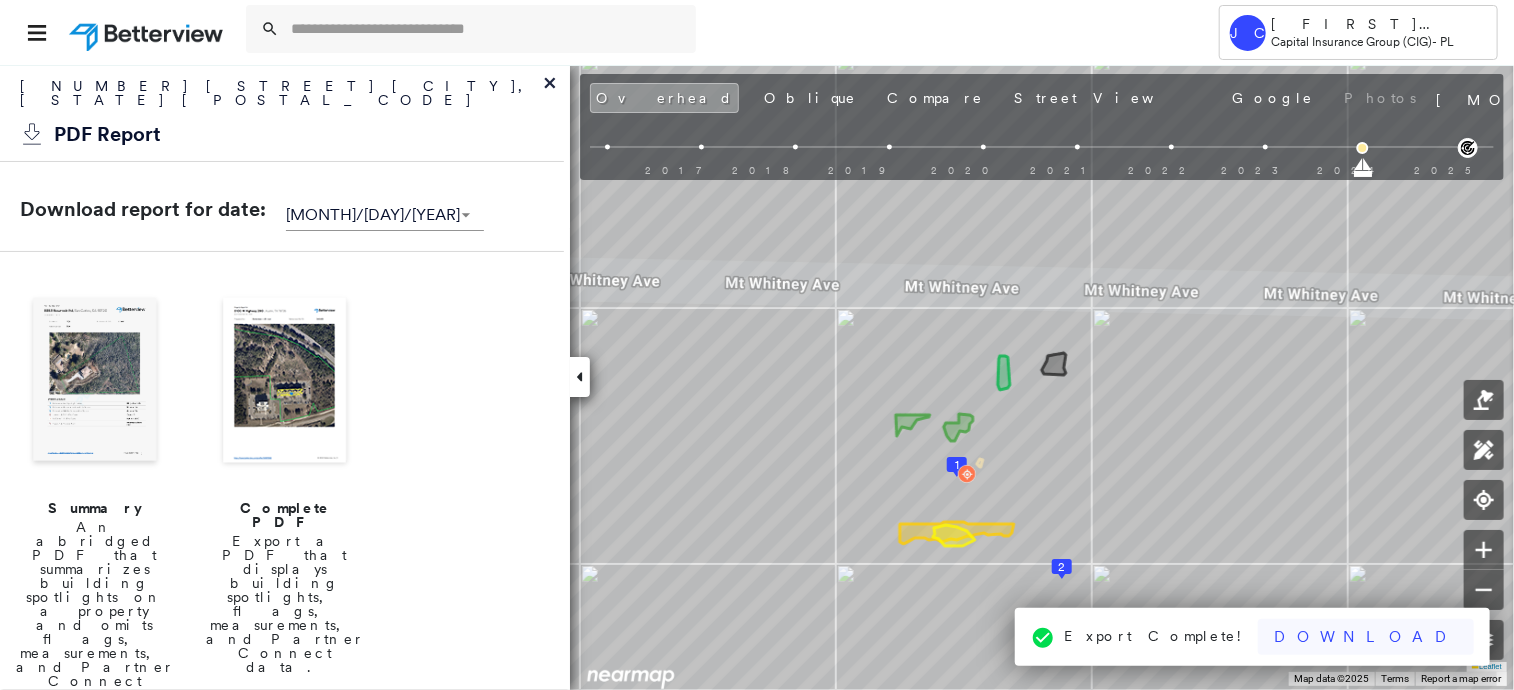 click on "Download" at bounding box center (1366, 637) 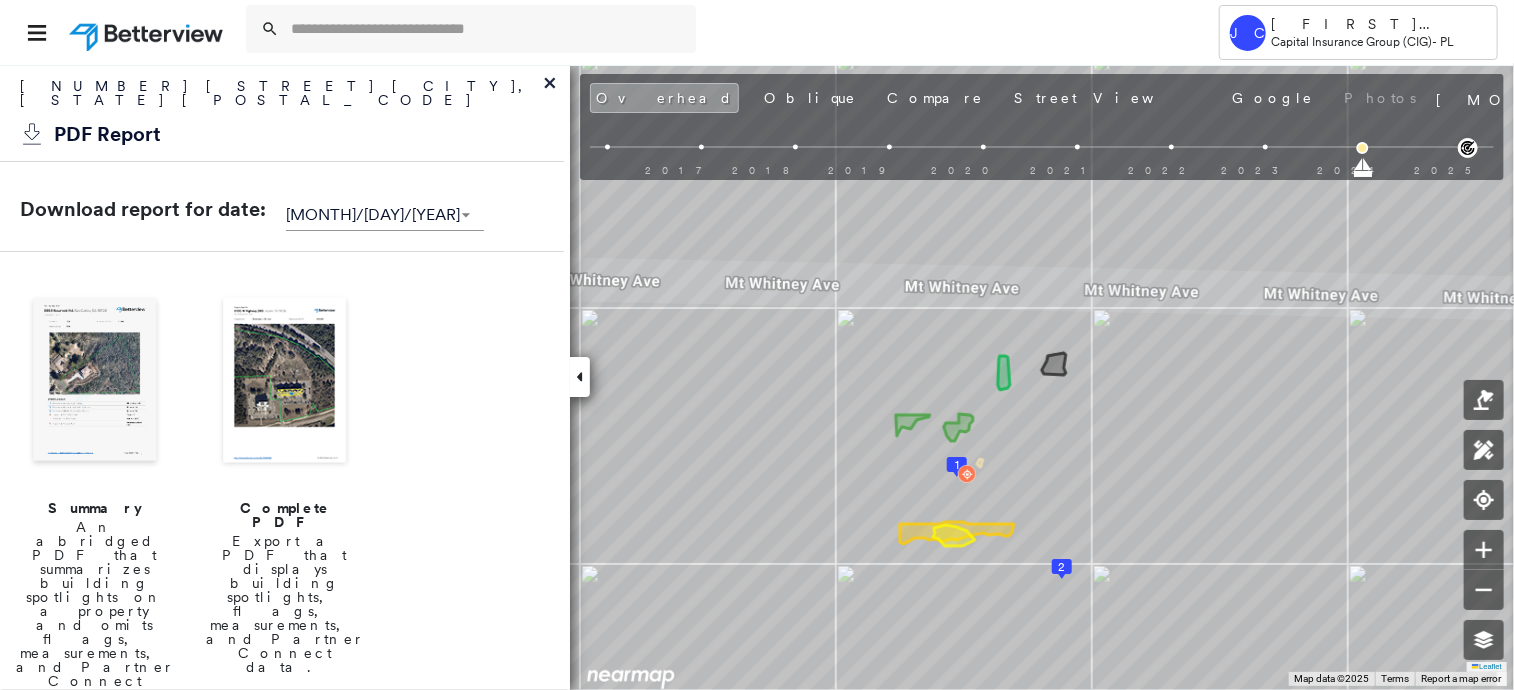 click on "Summary An abridged PDF that summarizes building spotlights on a property and omits flags, measurements, and Partner Connect data Complete PDF Export a PDF that displays building spotlights, flags, measurements, and Partner Connect data. Peril Risks Export a PDF that summarizes the Peril Risks detected on a property Executive Overview Two page overview of the property that summarizes property and building conditions, for Executives. Agent Overview Two page overview of the property that summarizes property and building conditions, without scores, for Agents." at bounding box center (282, 979) 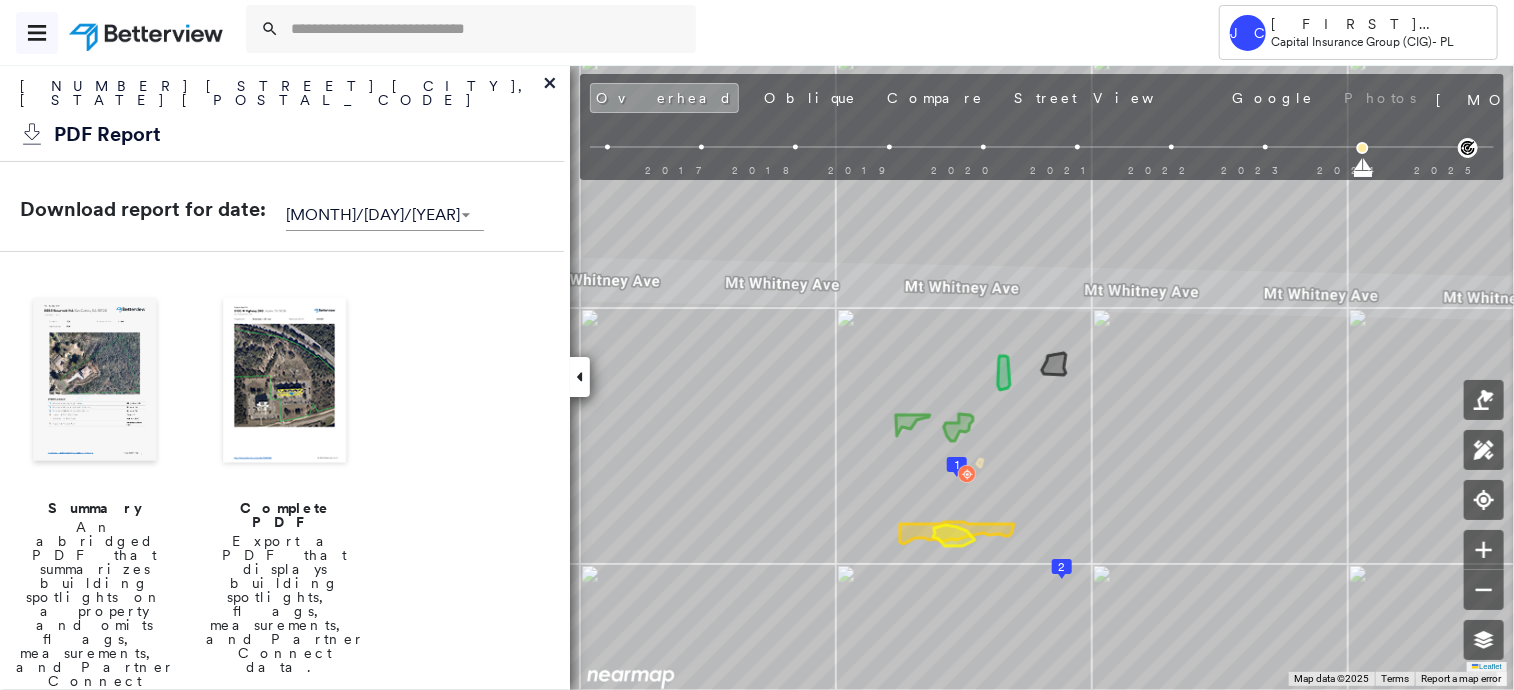click at bounding box center [37, 33] 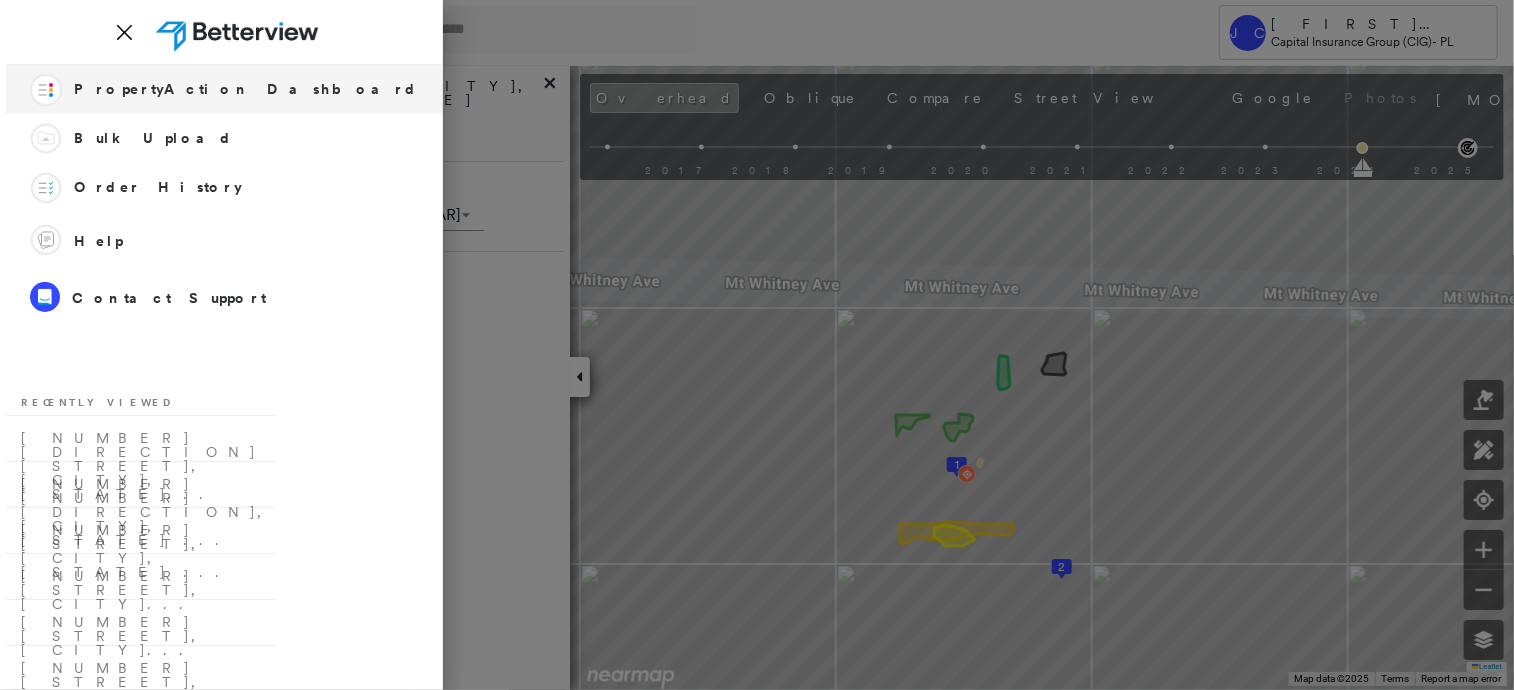 click on "PropertyAction Dashboard" at bounding box center [246, 89] 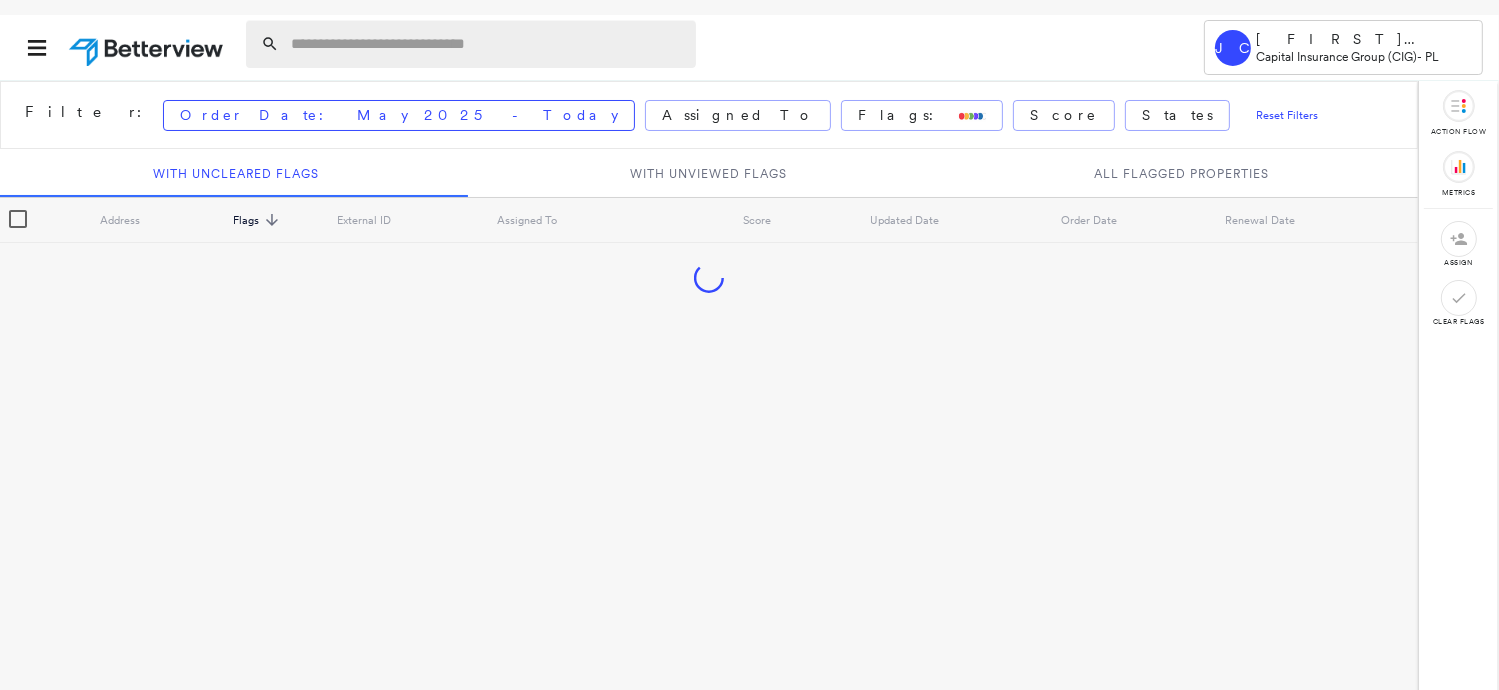 click at bounding box center [487, 44] 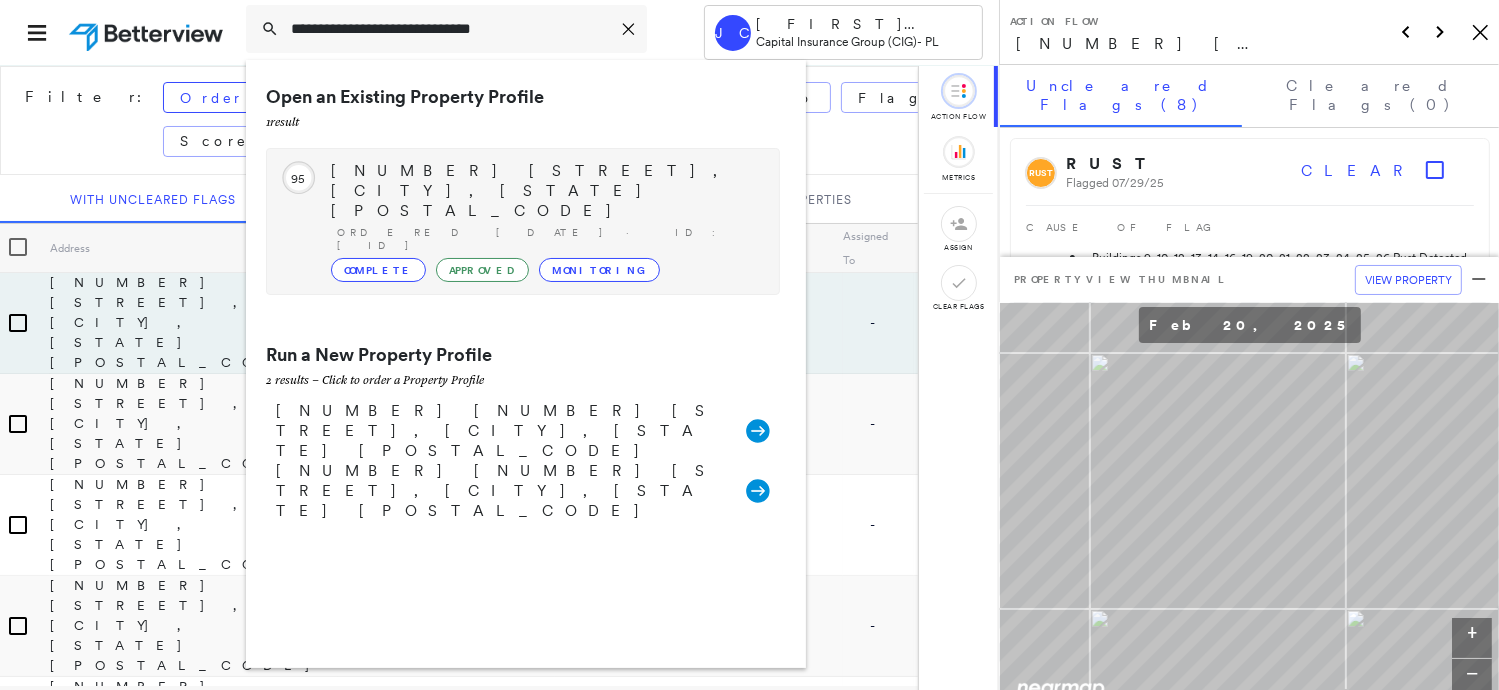 type on "**********" 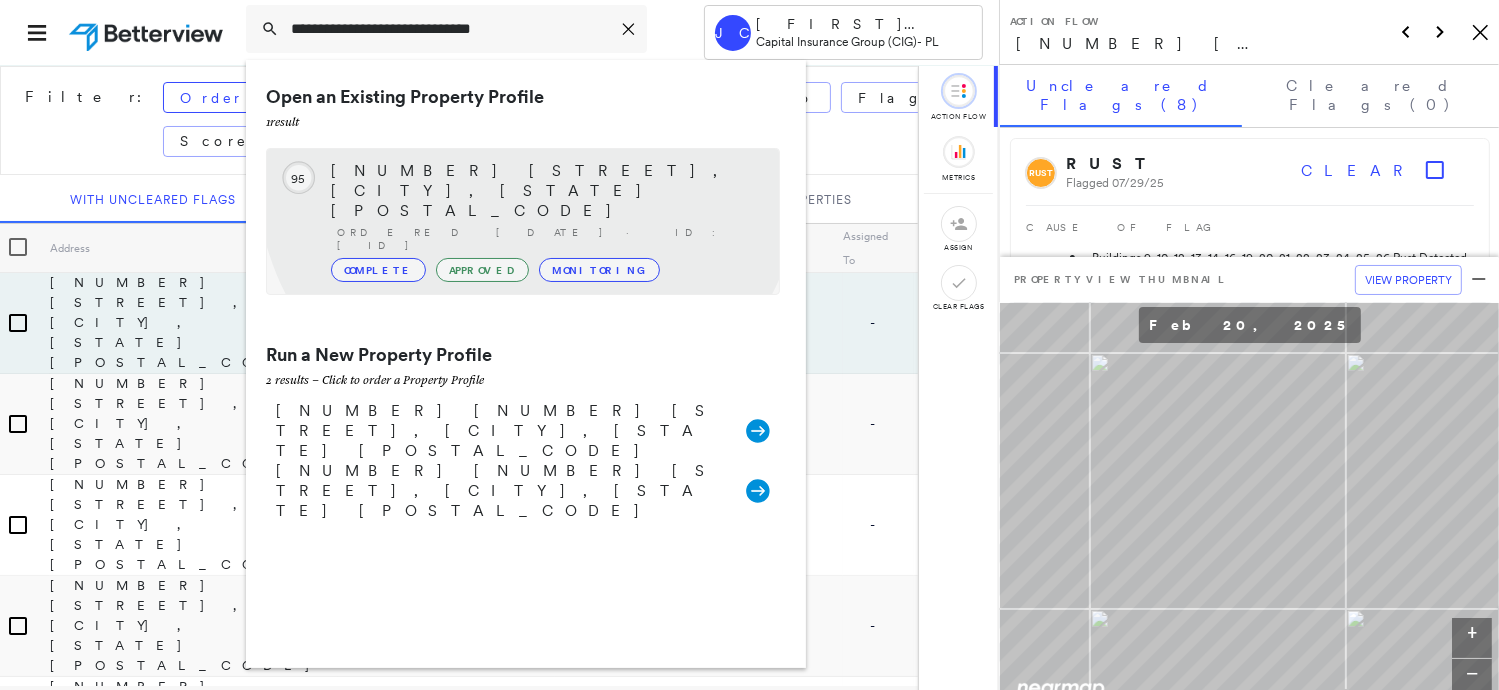 click on "[NUMBER] [STREET], [CITY], [STATE] [POSTAL_CODE]" at bounding box center (545, 191) 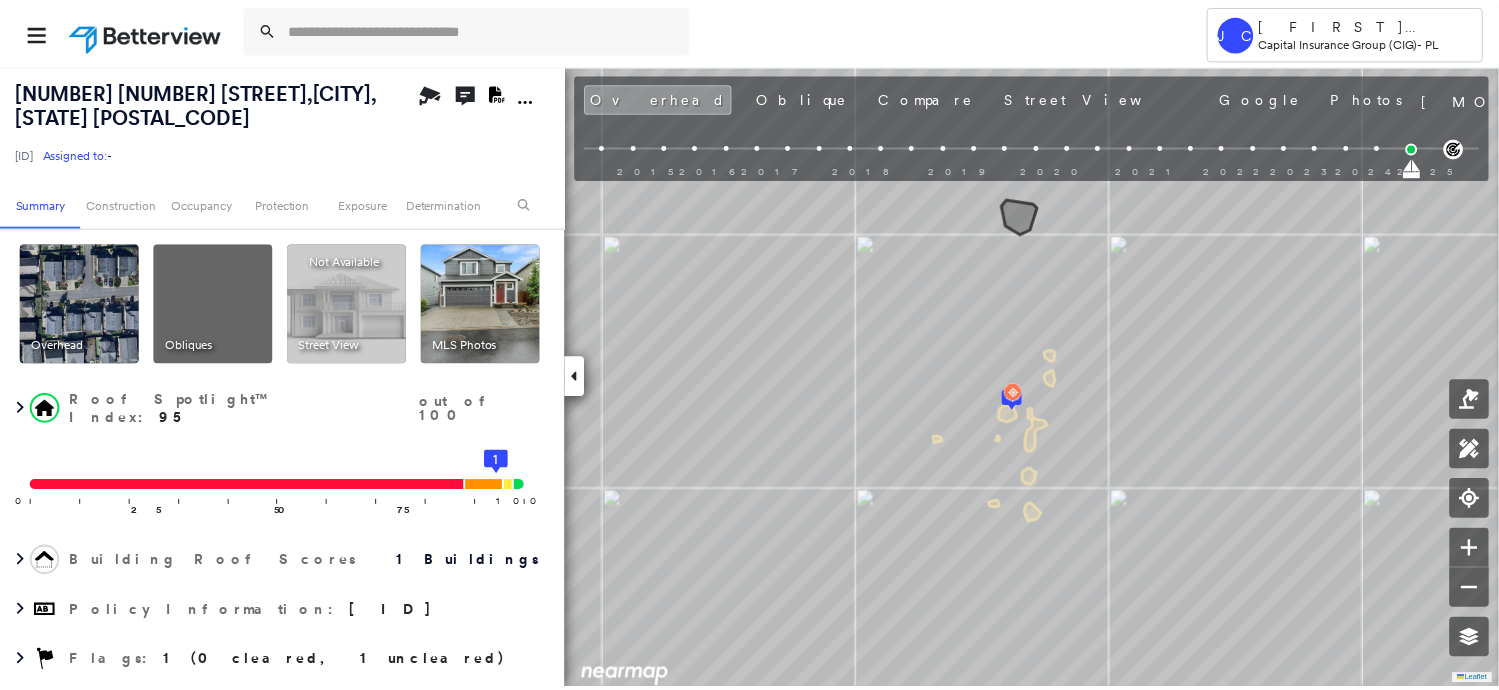 scroll, scrollTop: 0, scrollLeft: 0, axis: both 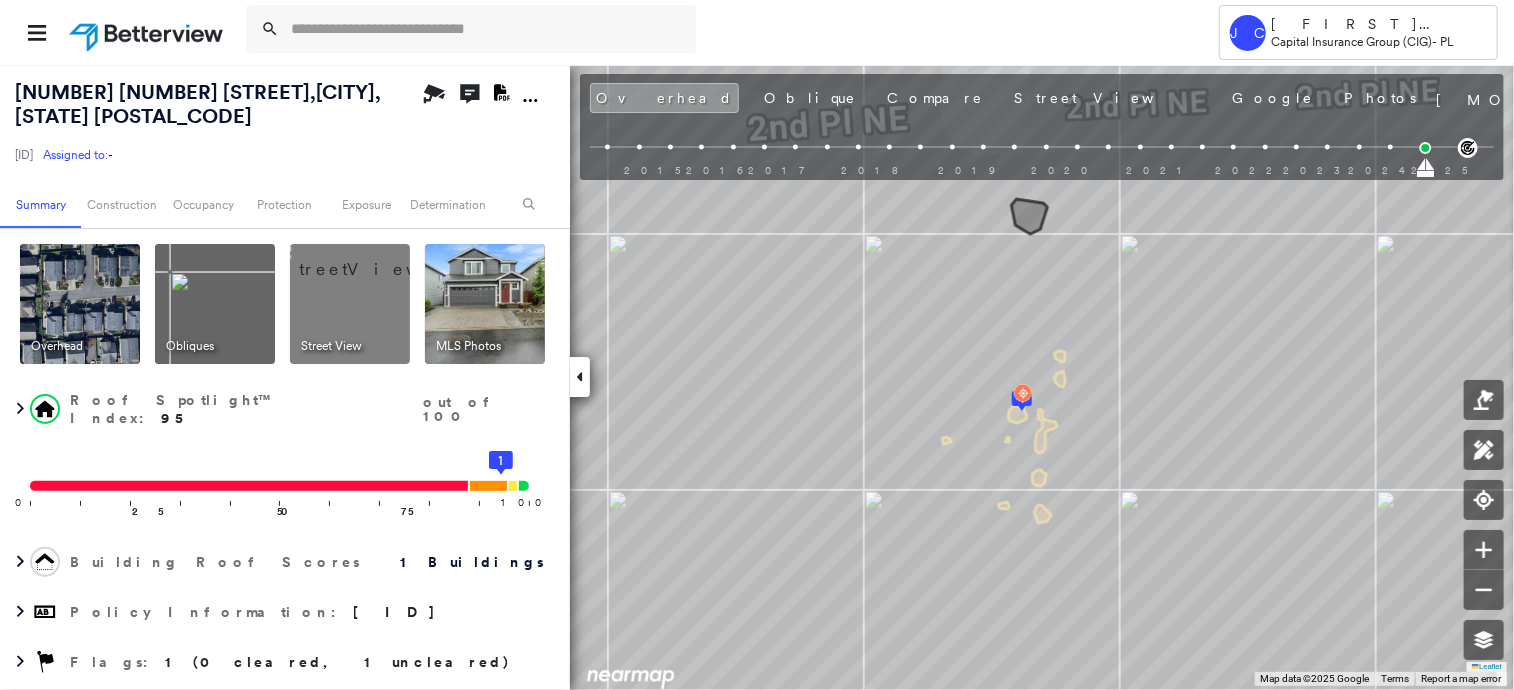 click 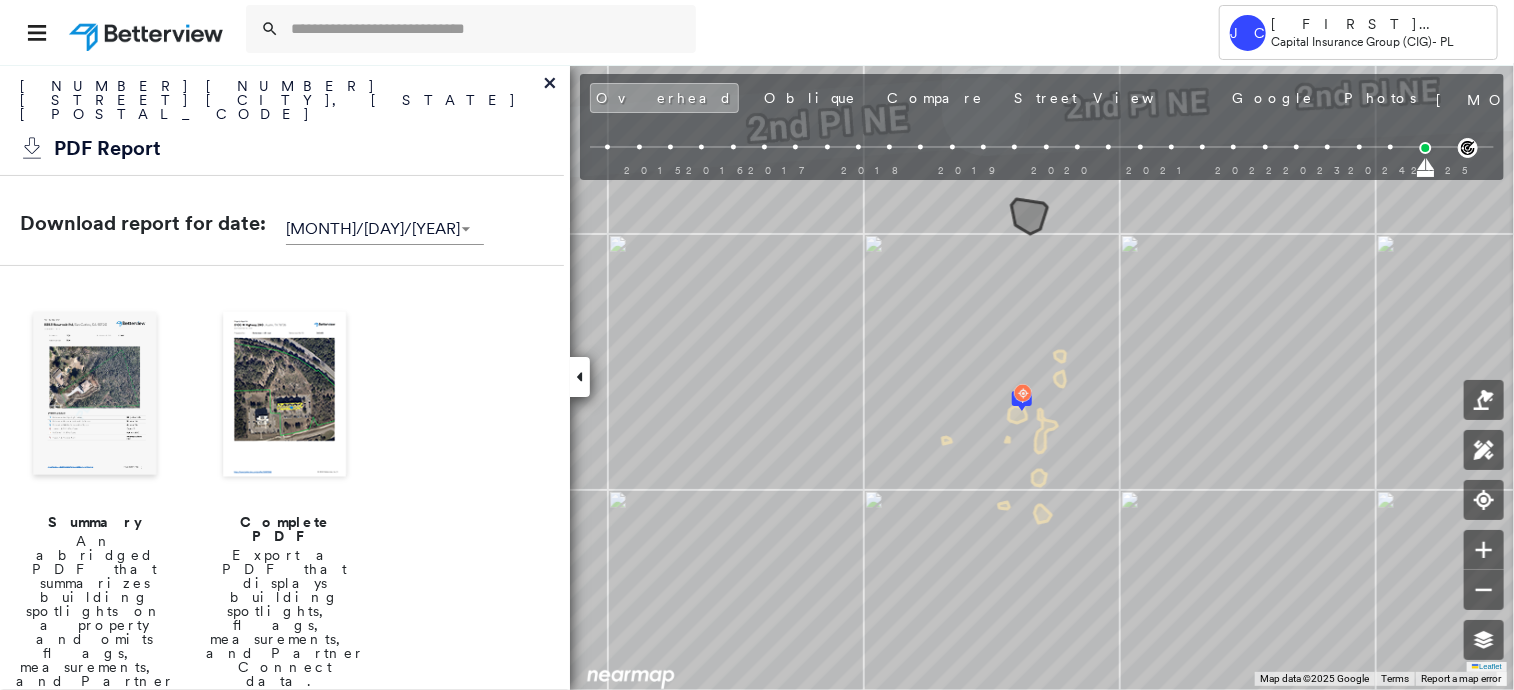 click at bounding box center [285, 396] 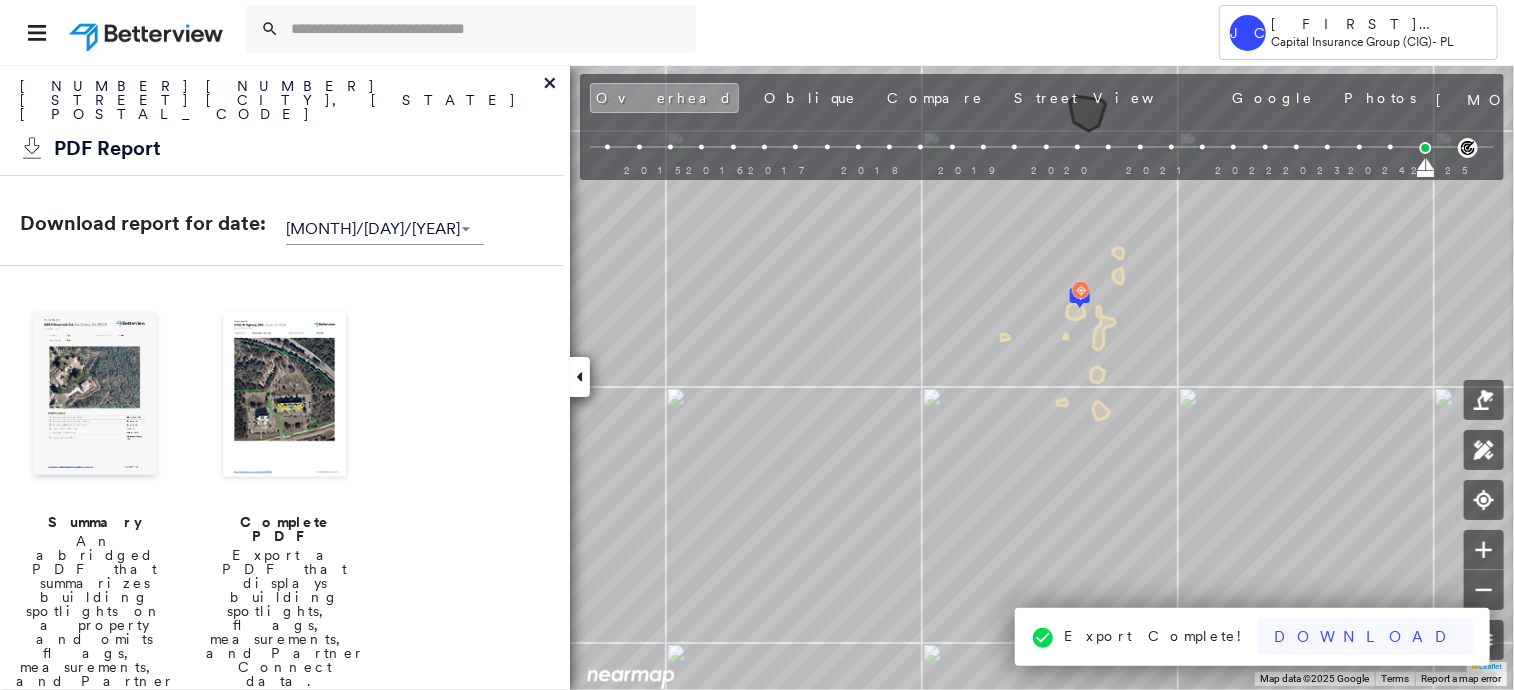 click on "Download" at bounding box center (1366, 637) 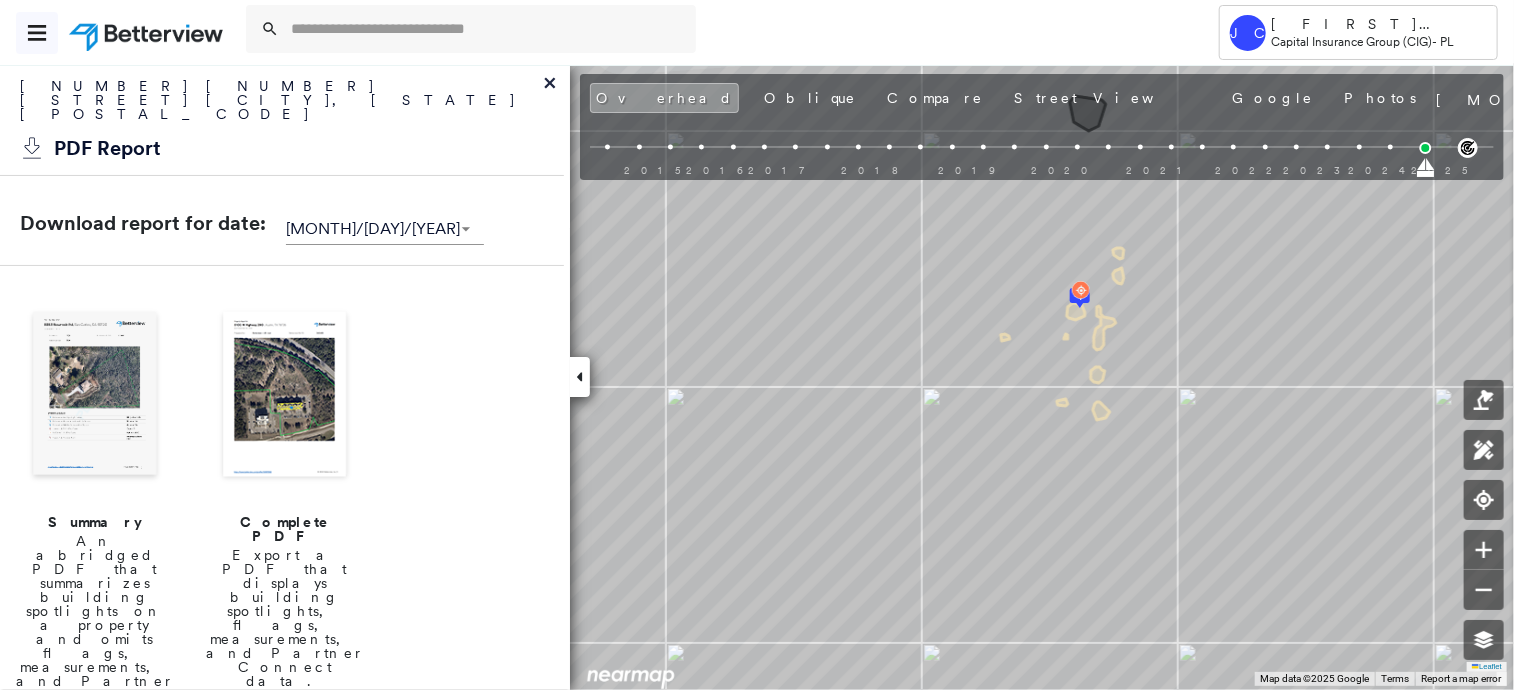 click at bounding box center (37, 33) 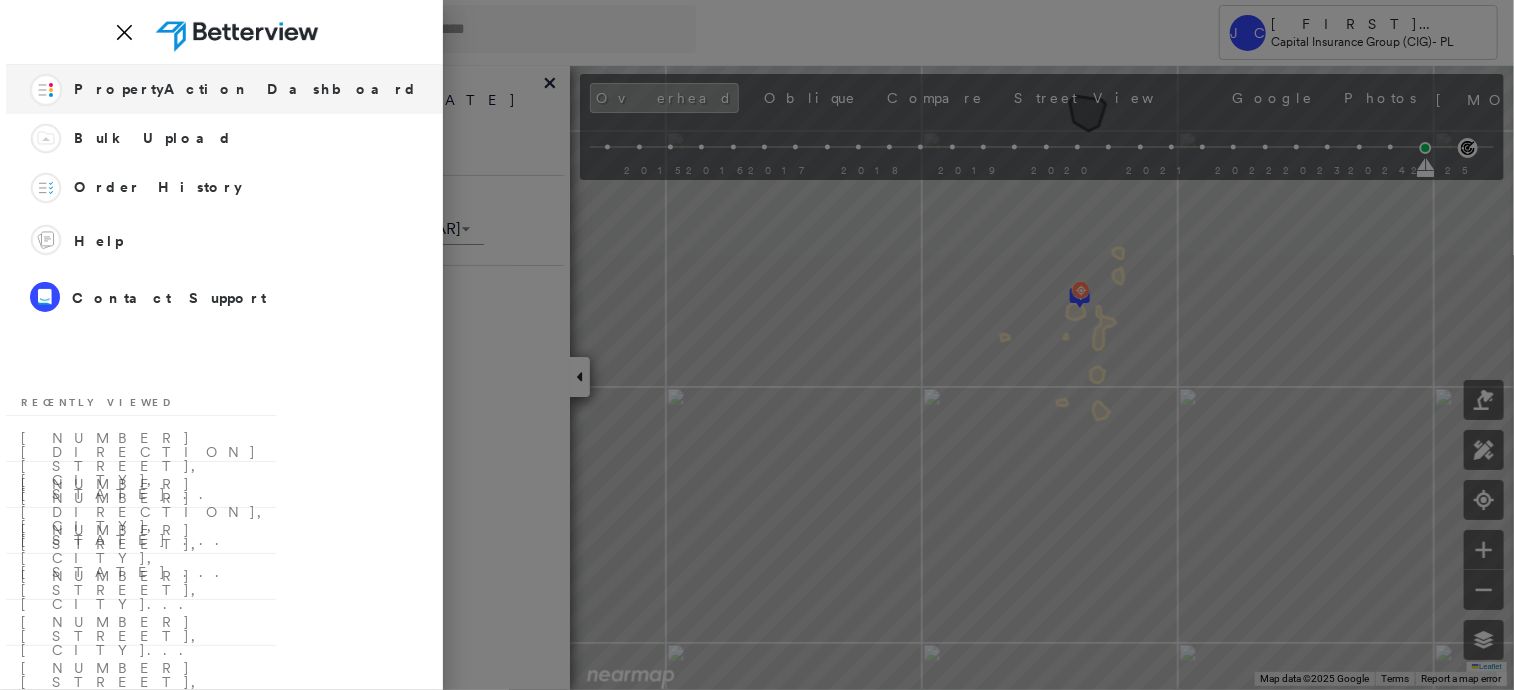 click on "PropertyAction Dashboard" at bounding box center [246, 89] 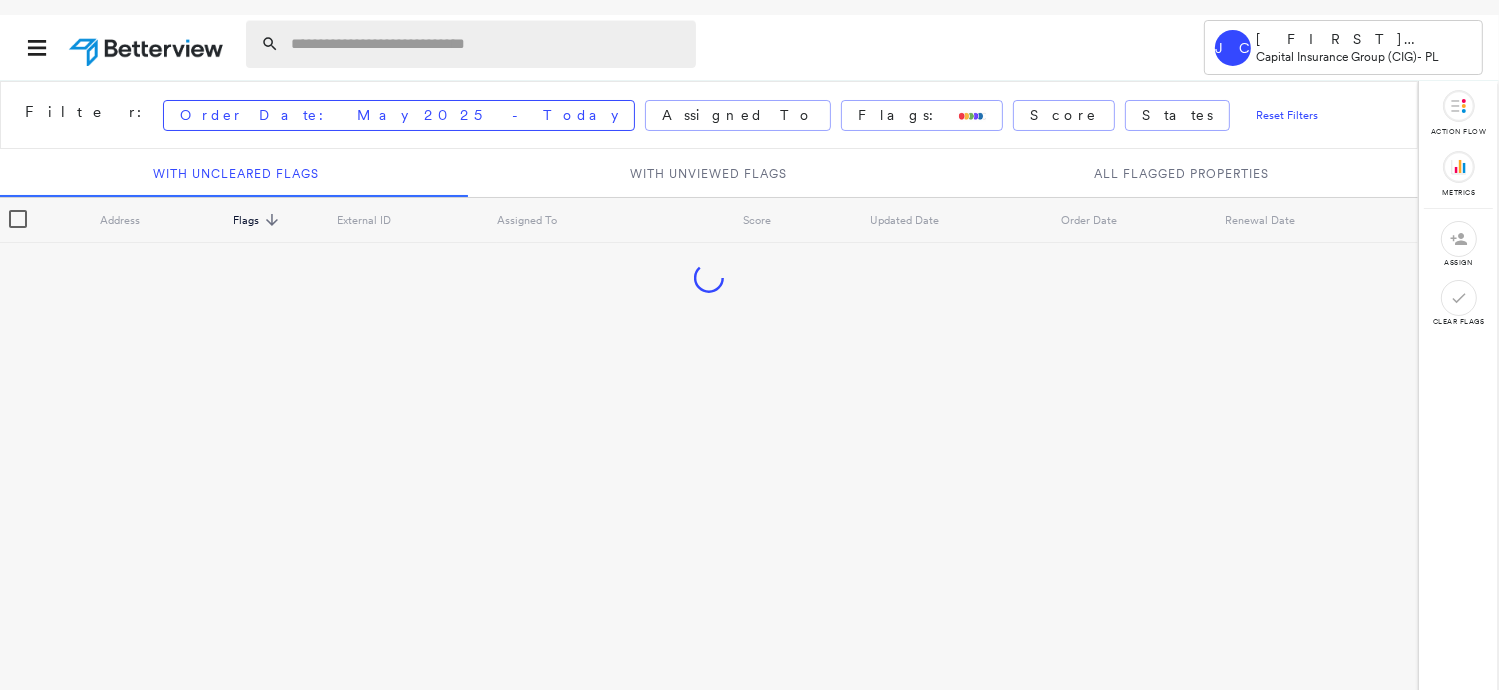click at bounding box center [487, 44] 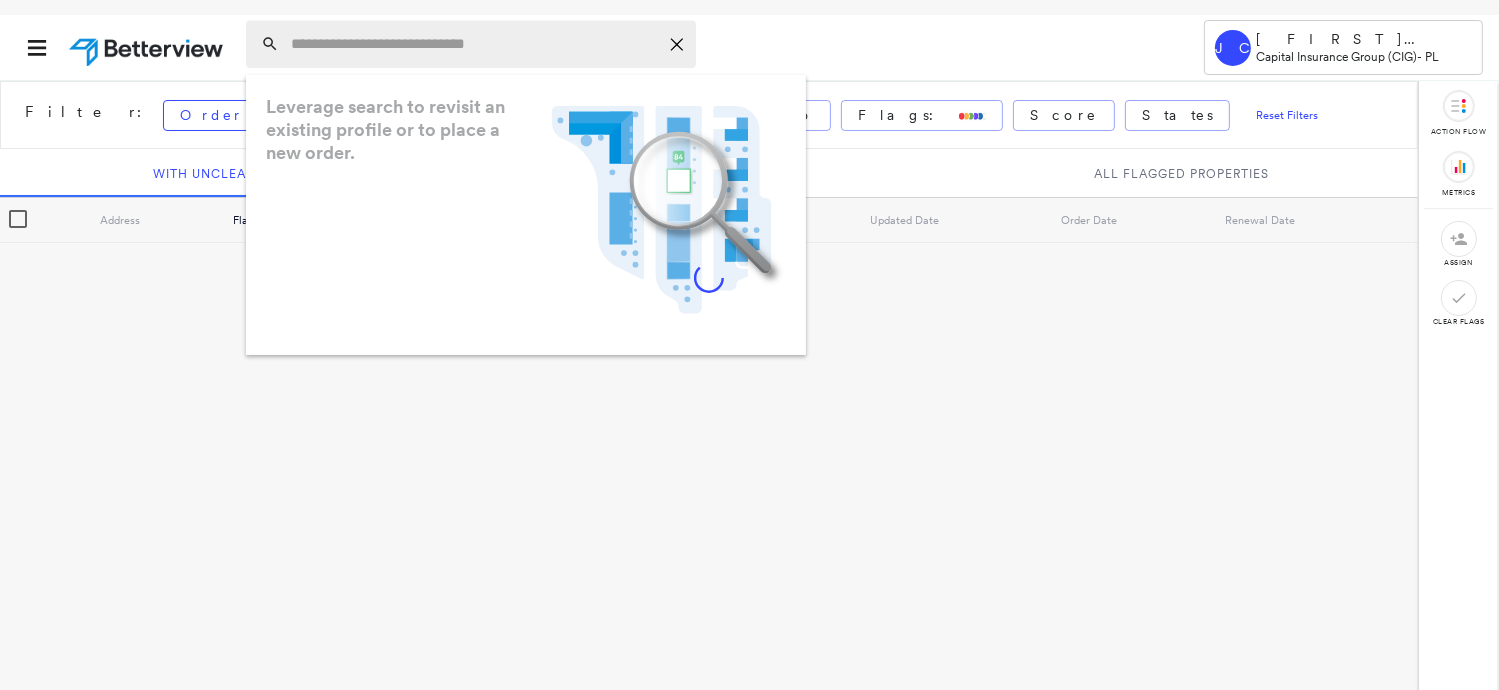 paste on "**********" 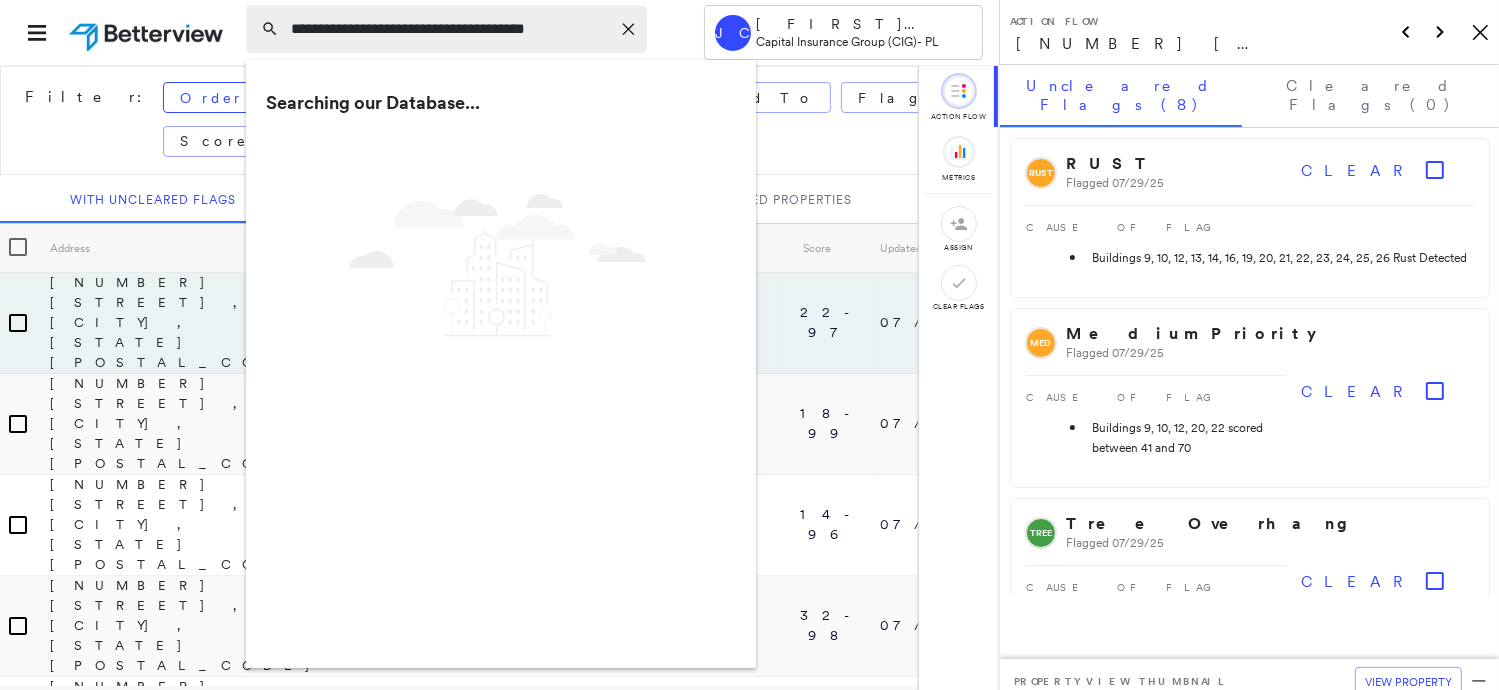 type on "**********" 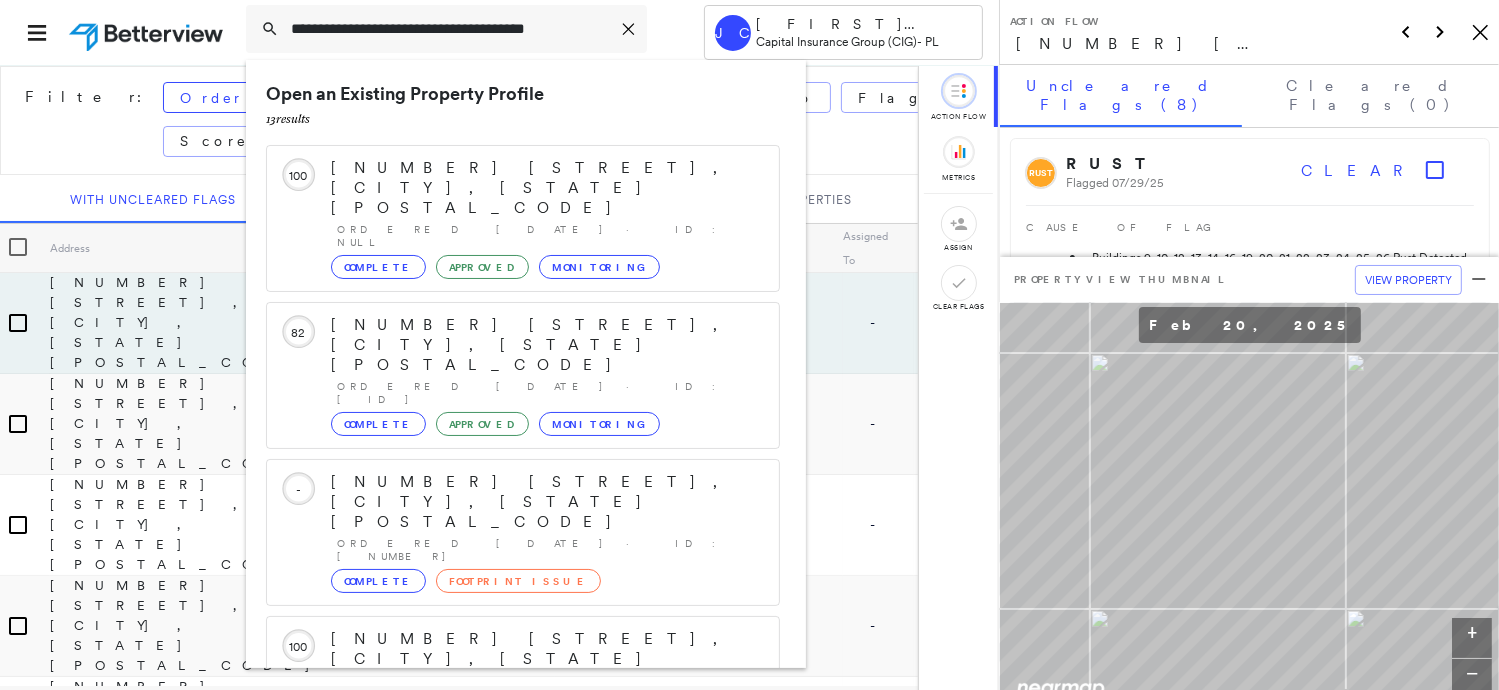 scroll, scrollTop: 0, scrollLeft: 0, axis: both 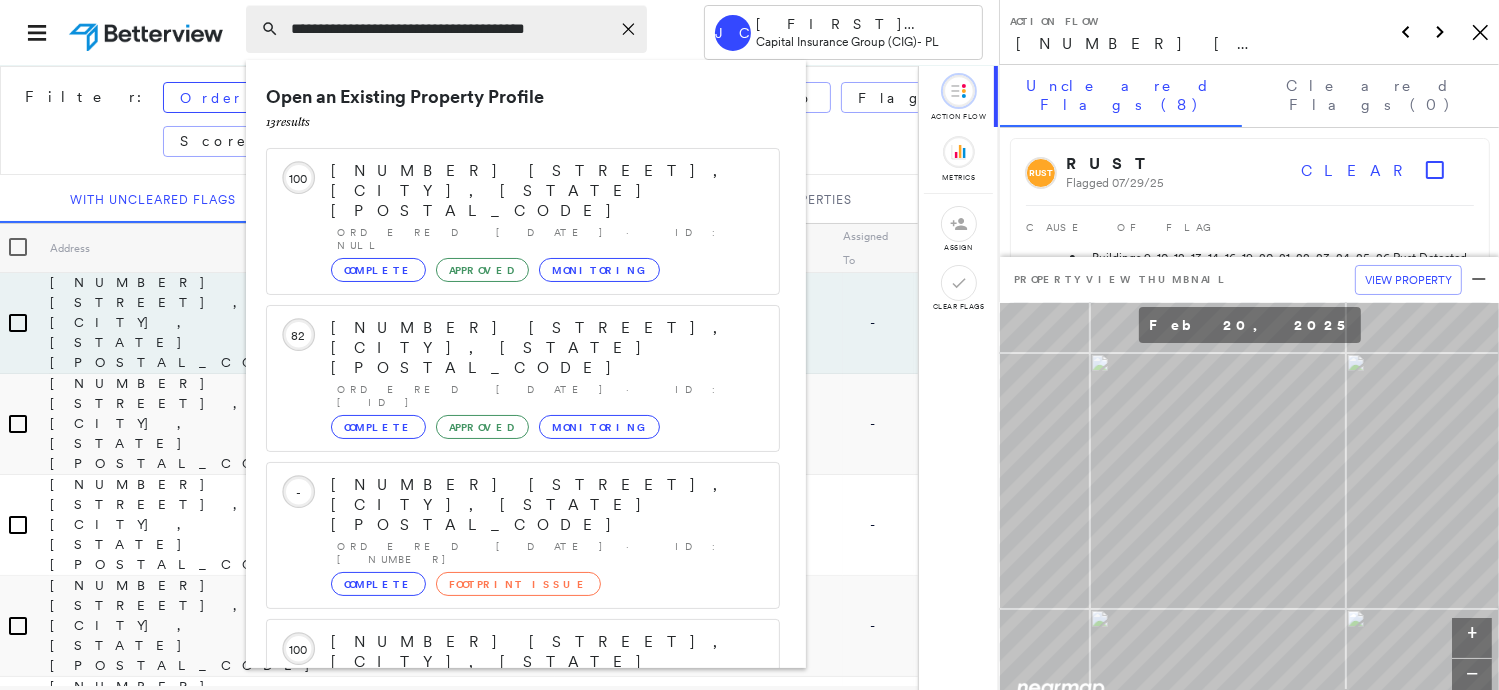 click on "Icon_Closemodal" 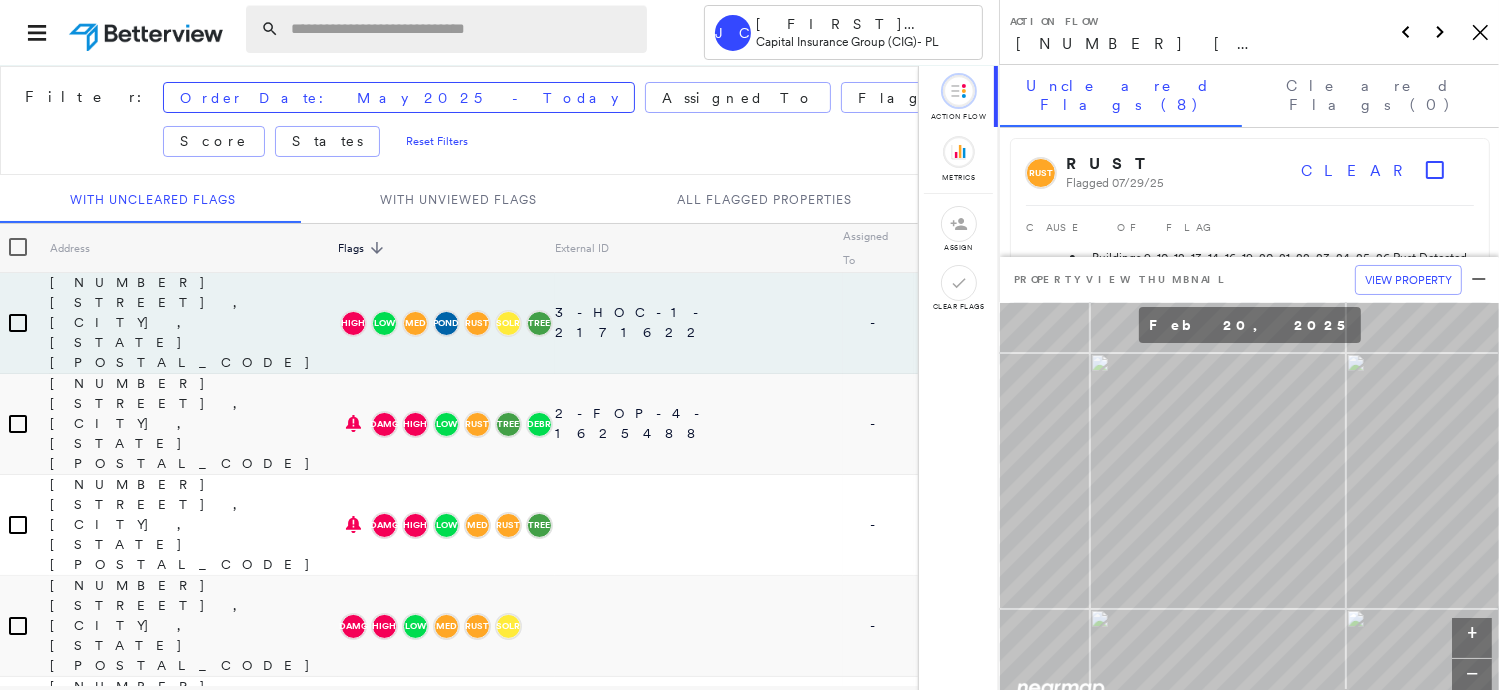 click at bounding box center [463, 29] 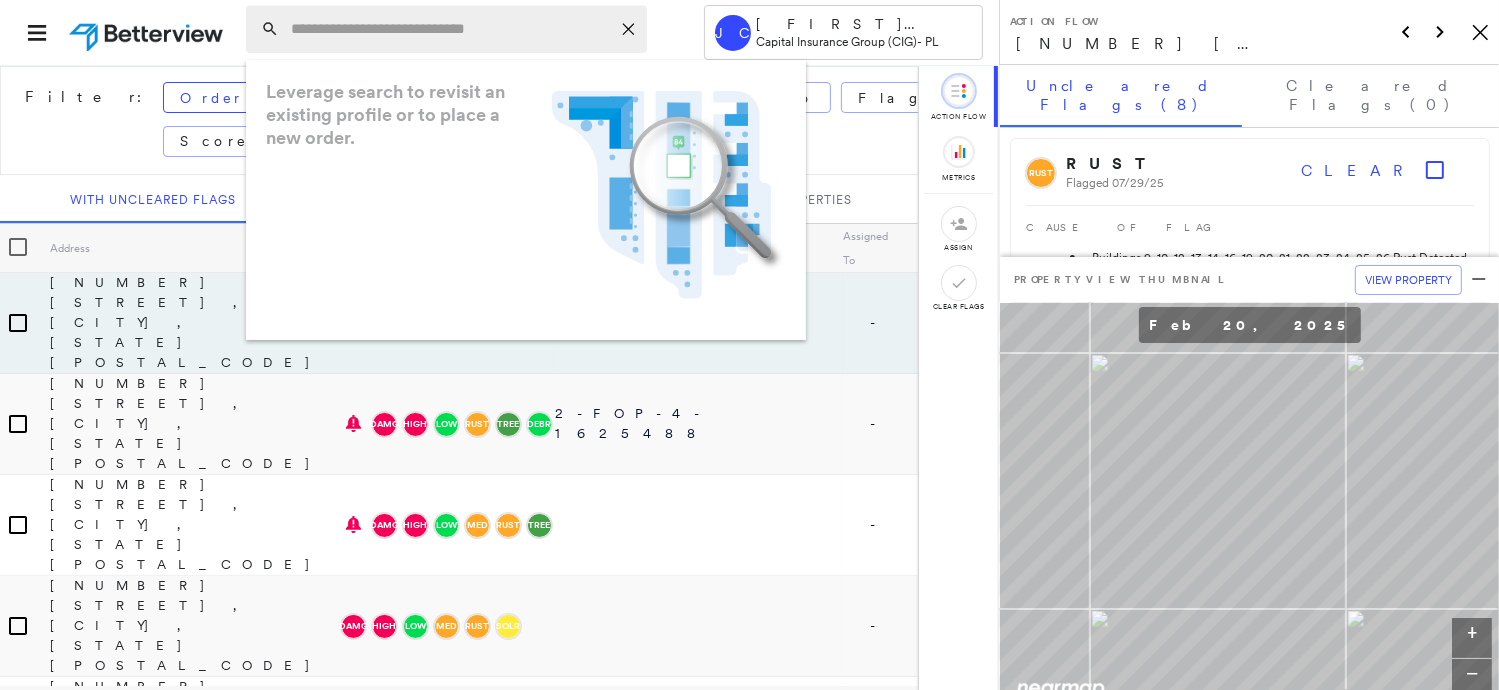 paste on "**********" 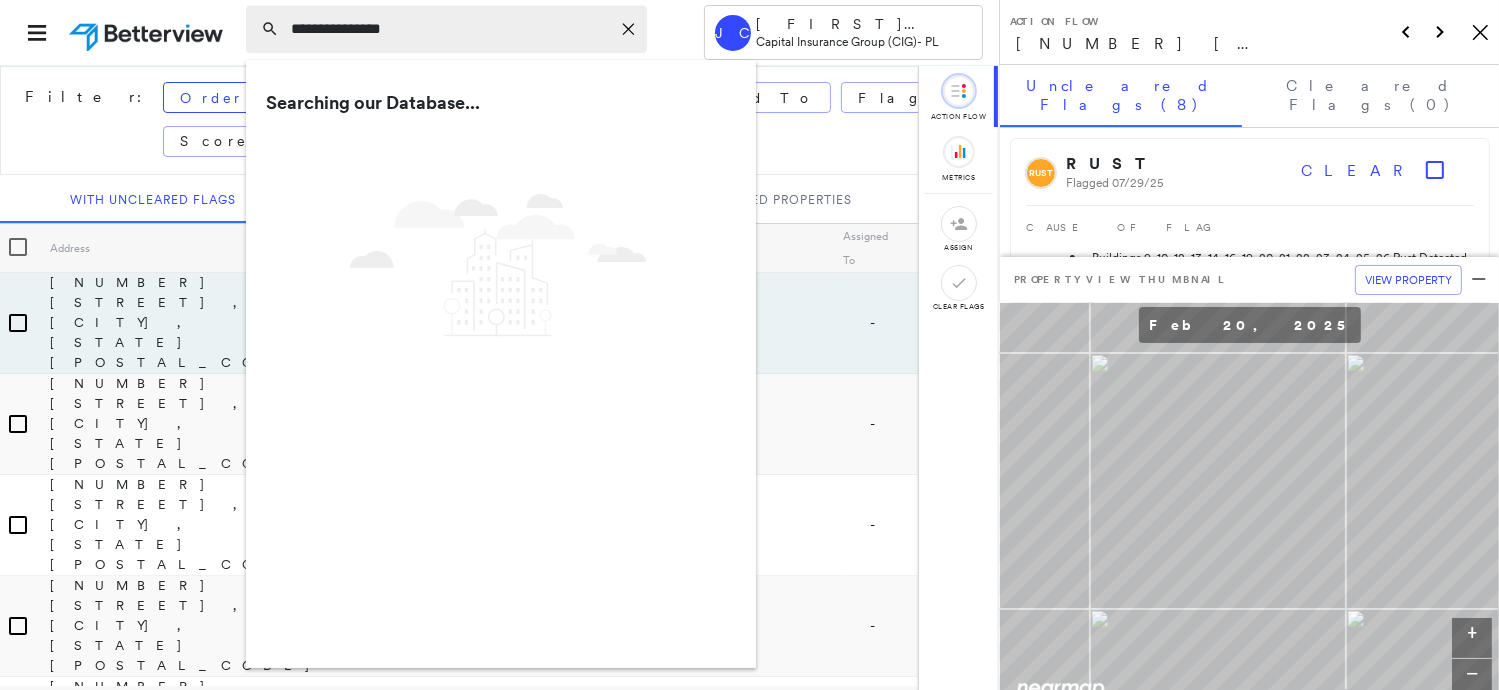 type on "**********" 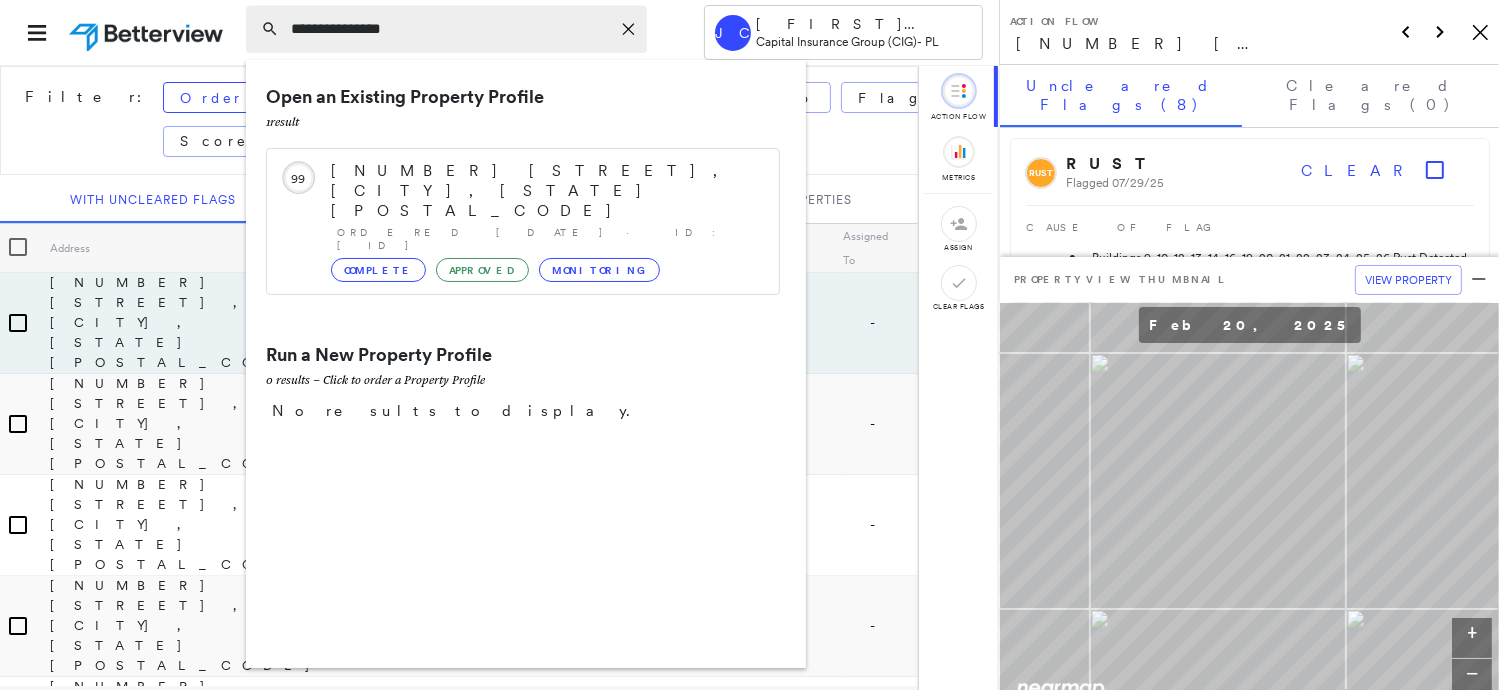 click on "Icon_Closemodal" 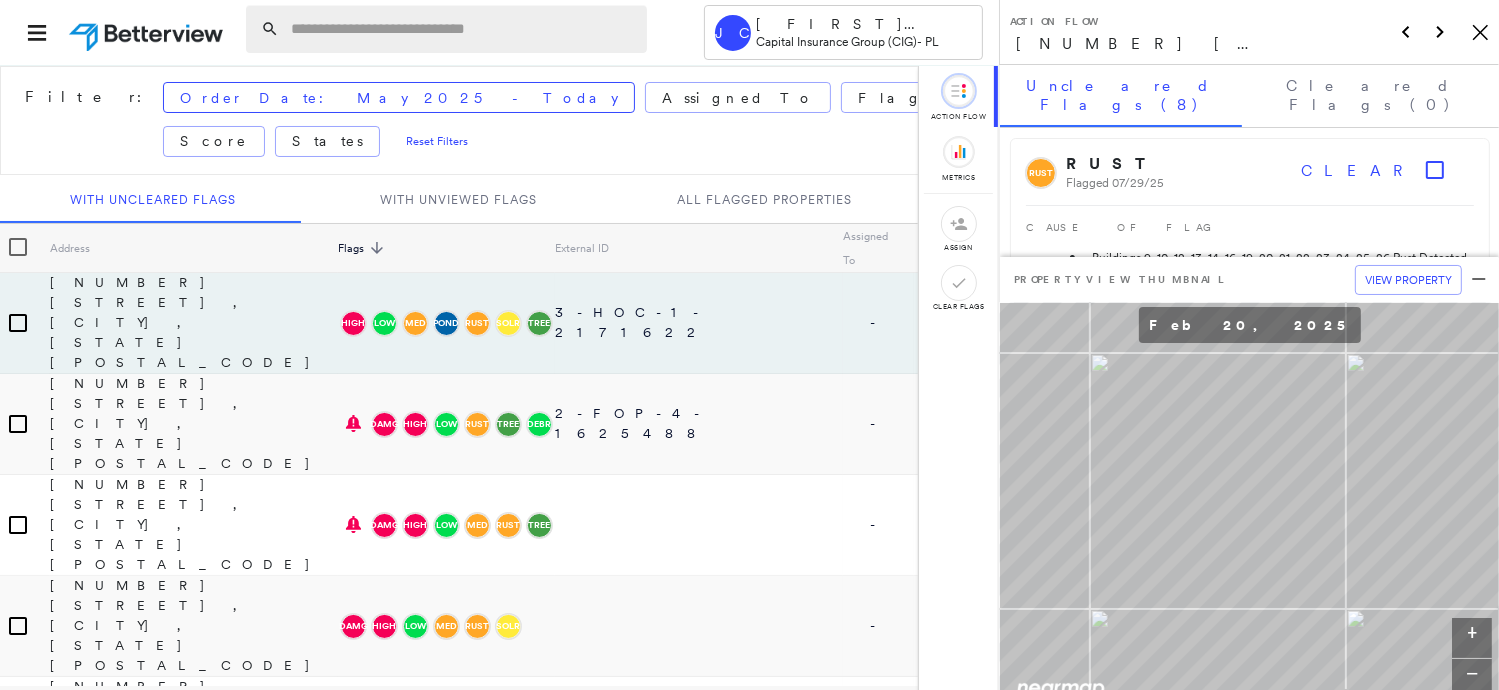 click at bounding box center [463, 29] 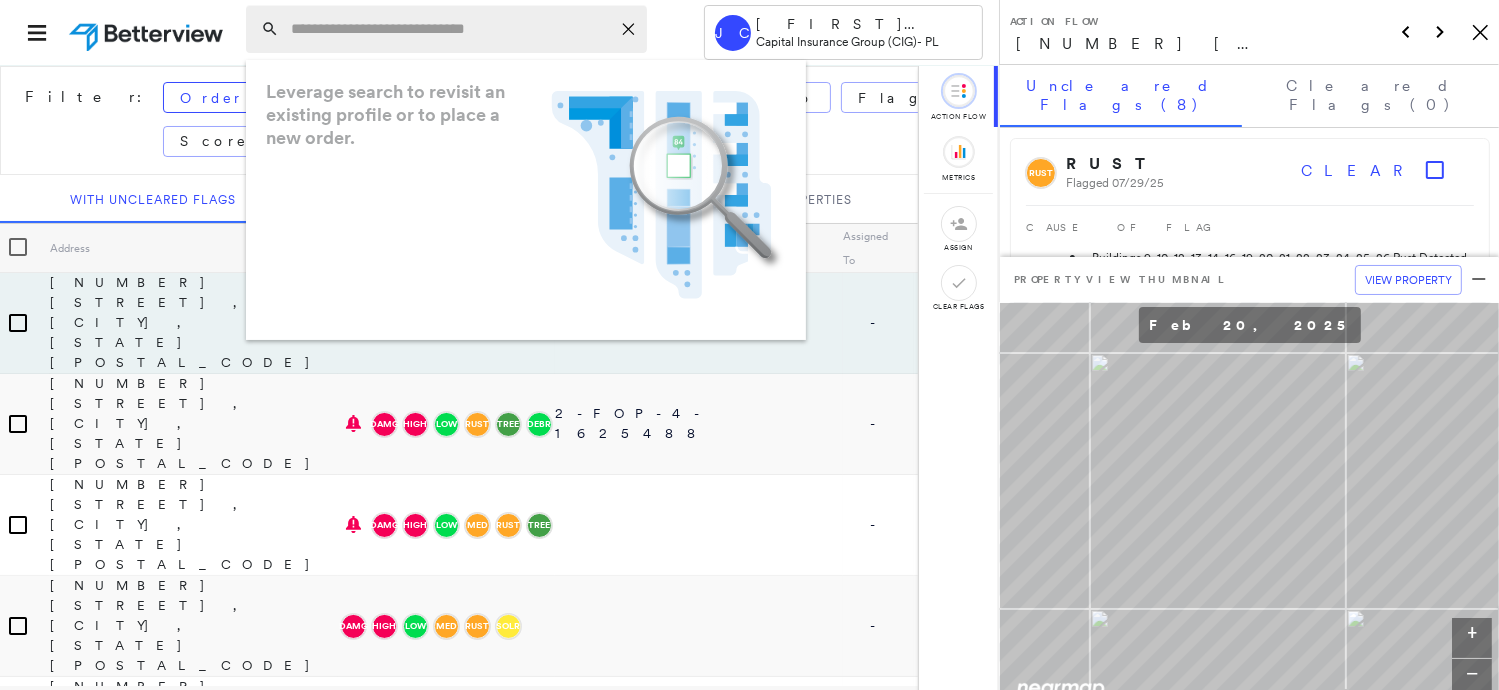 paste on "**********" 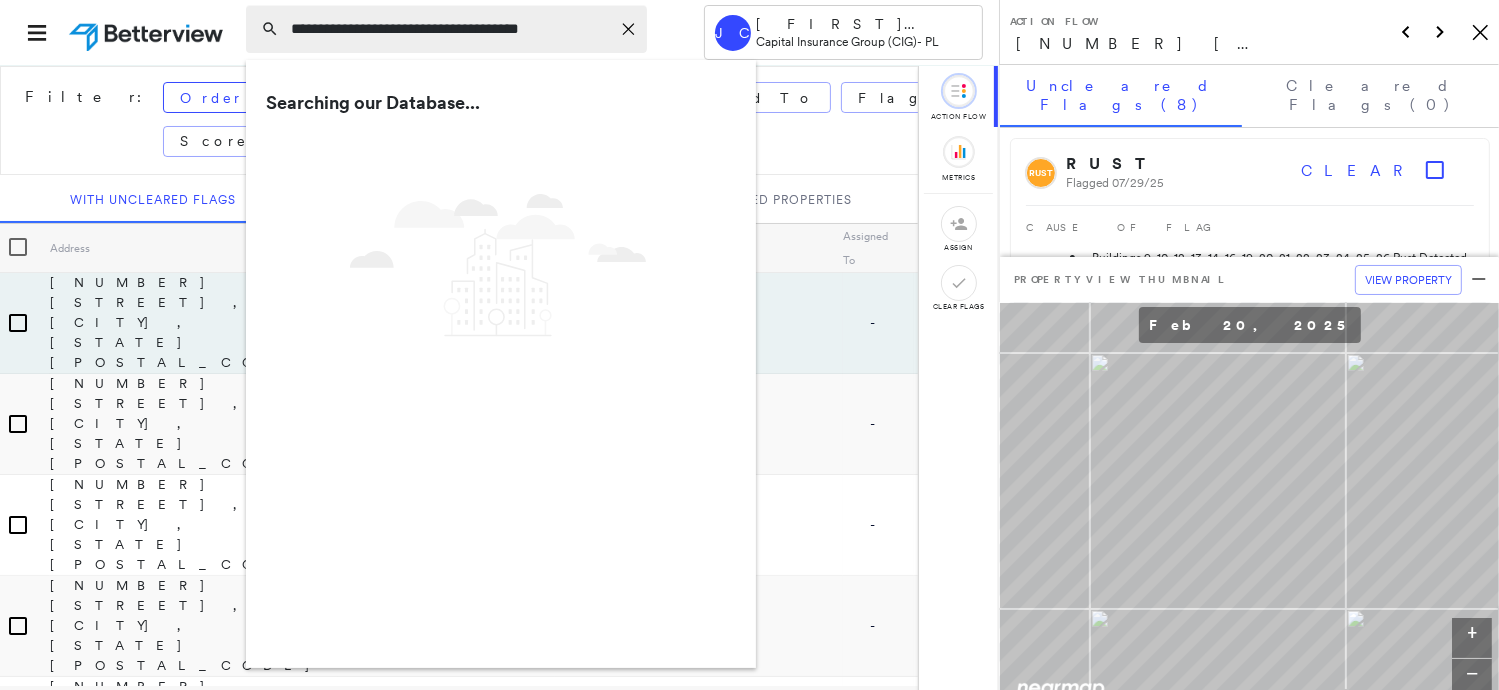 type on "**********" 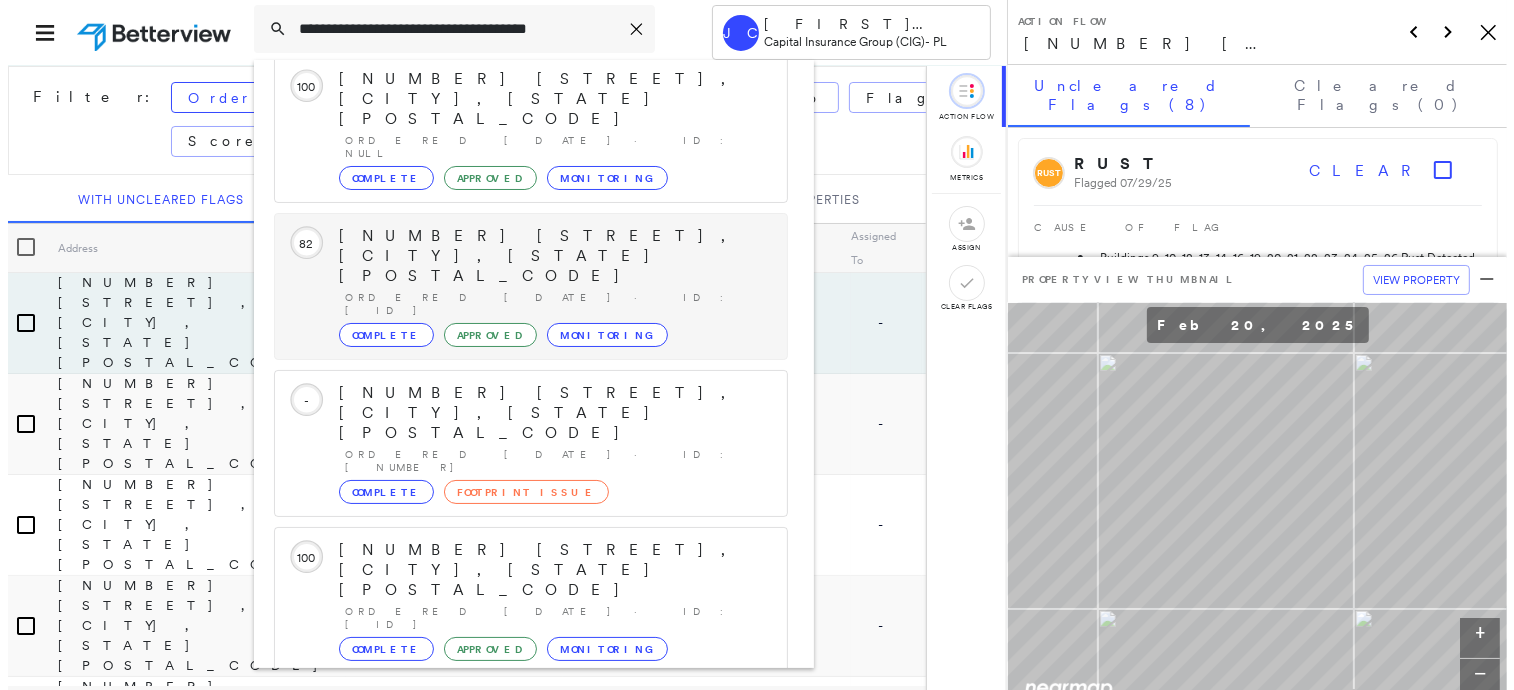 scroll, scrollTop: 208, scrollLeft: 0, axis: vertical 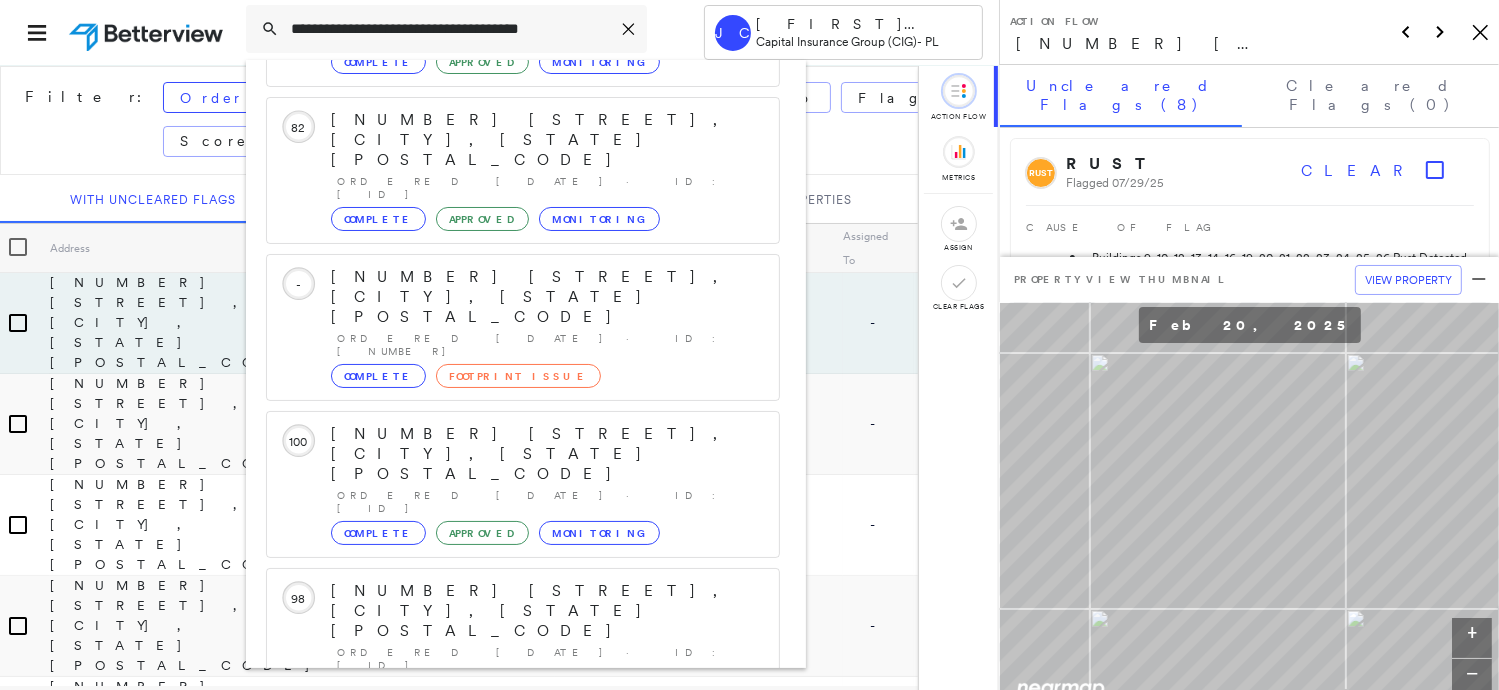 click 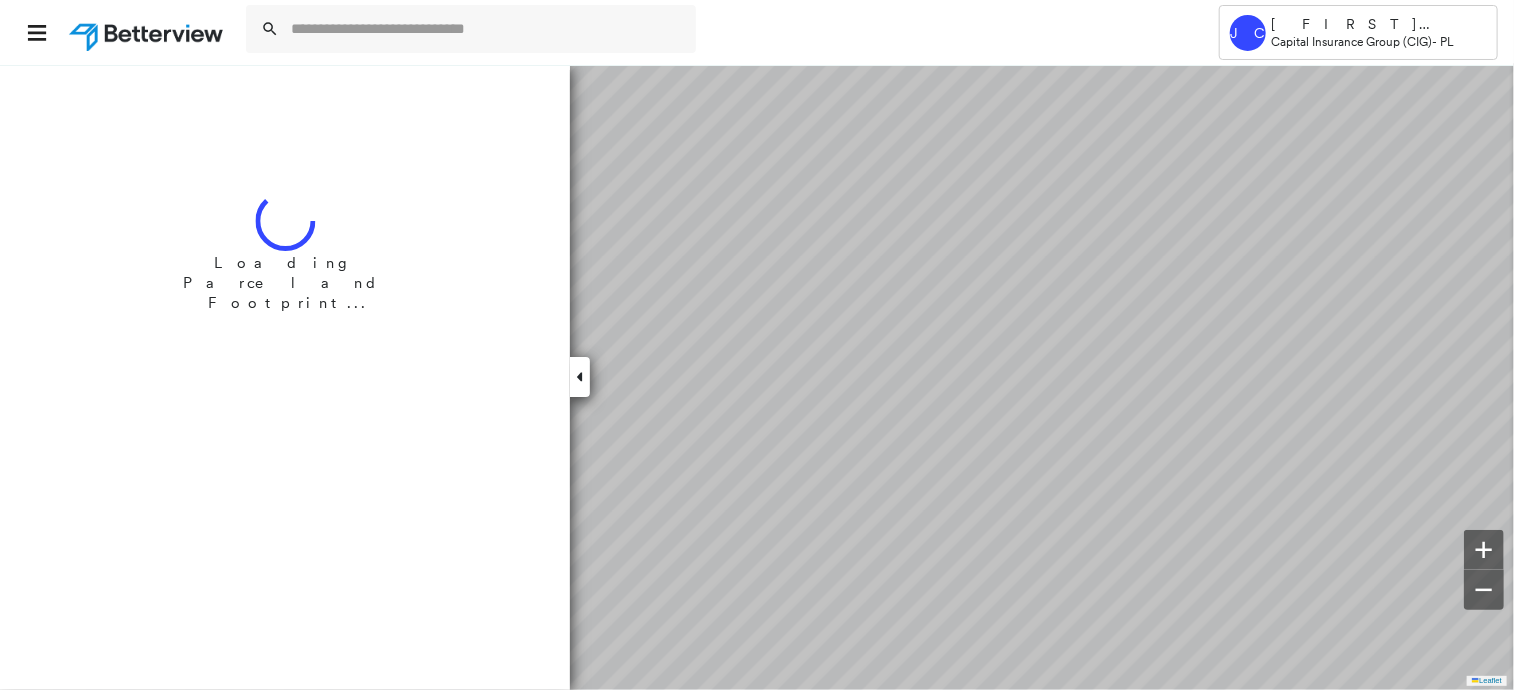 scroll, scrollTop: 0, scrollLeft: 0, axis: both 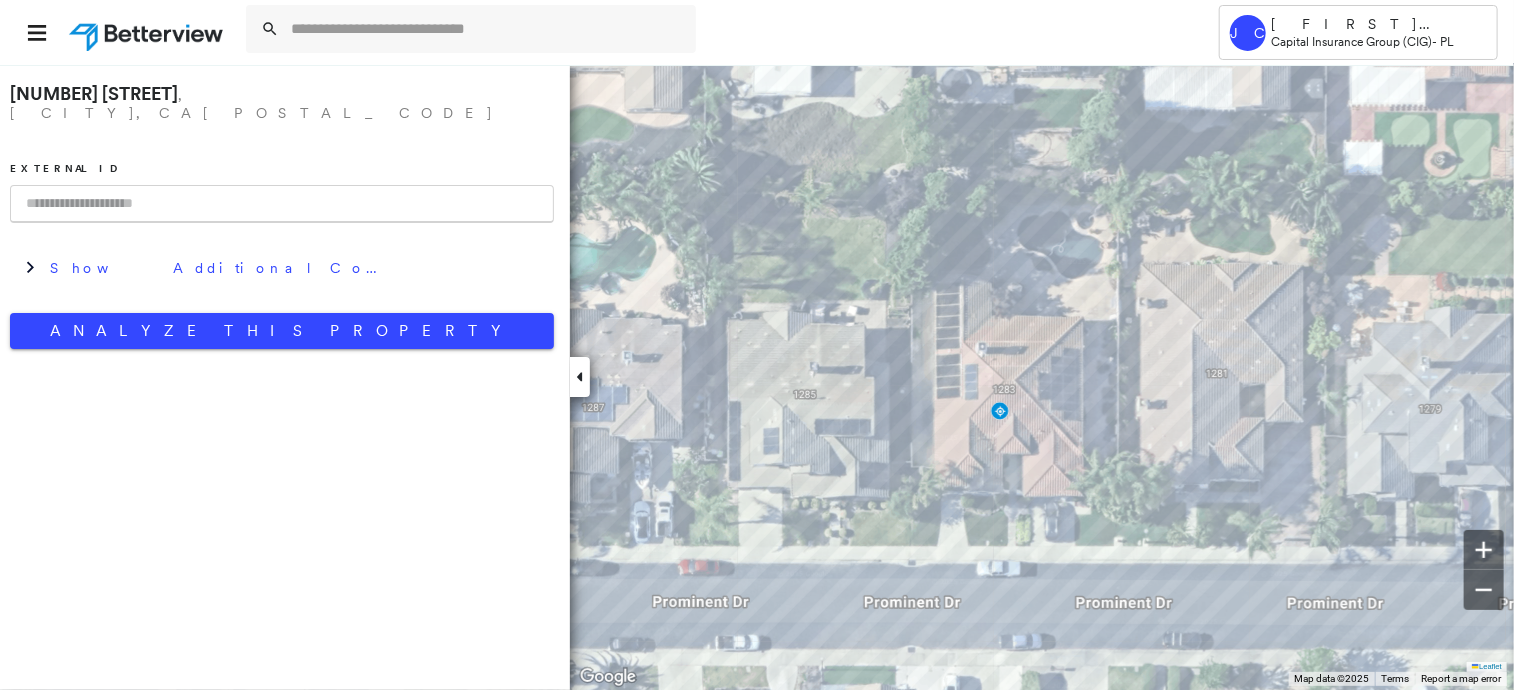 click at bounding box center (282, 204) 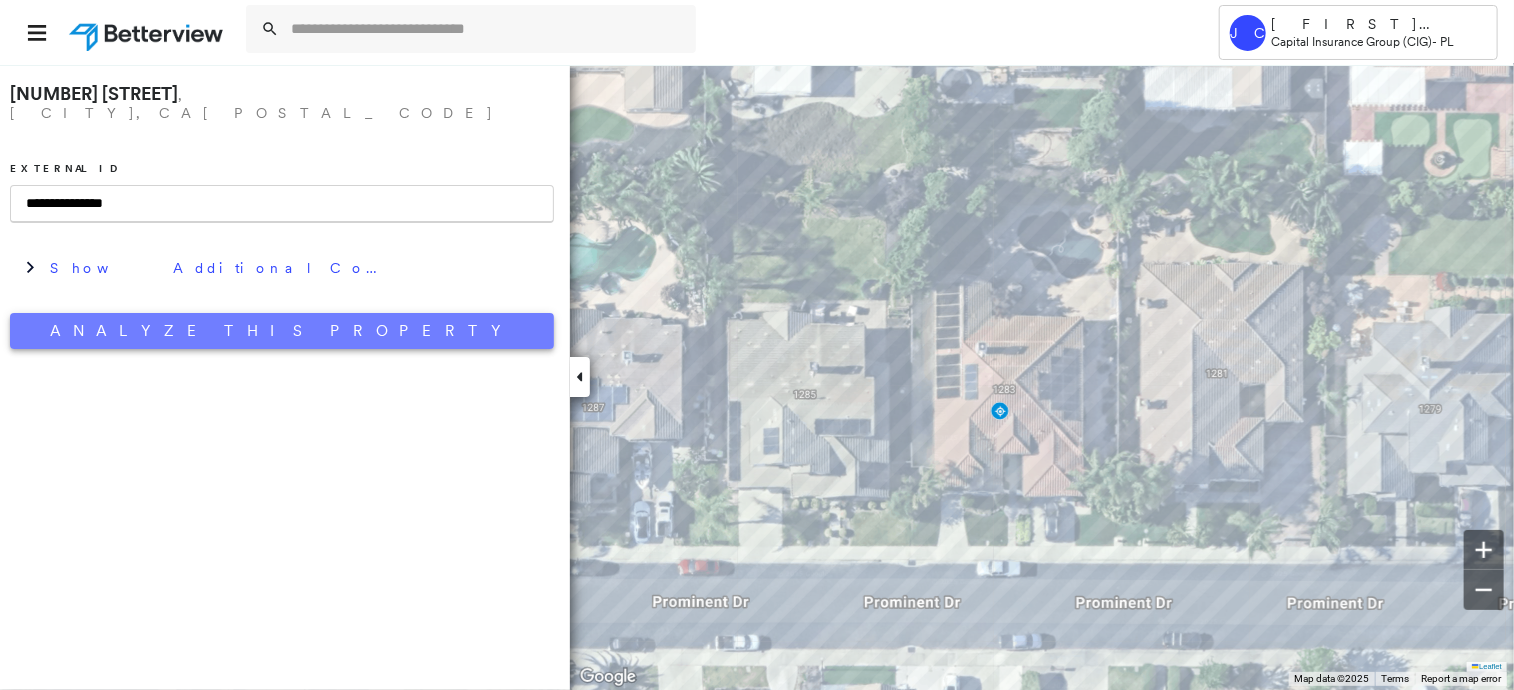 type on "**********" 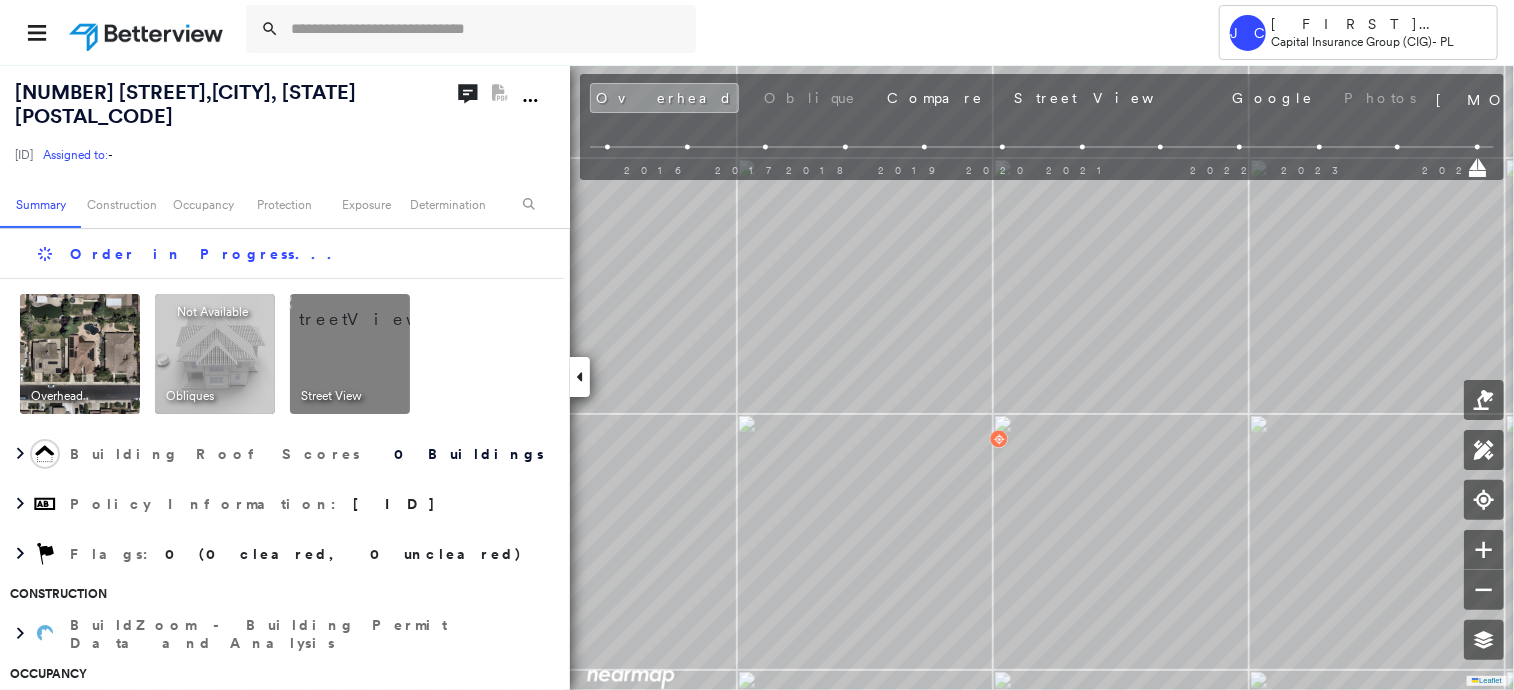 scroll, scrollTop: 0, scrollLeft: 0, axis: both 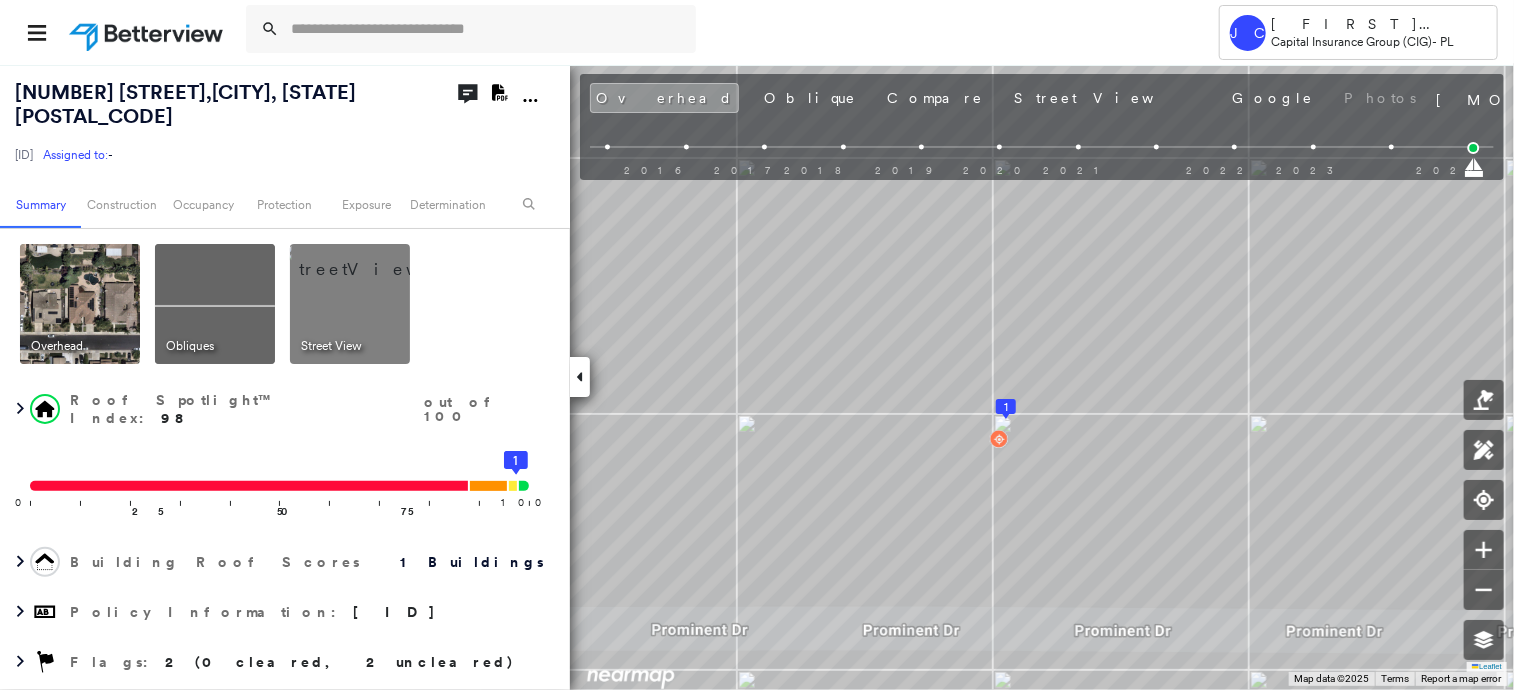 click 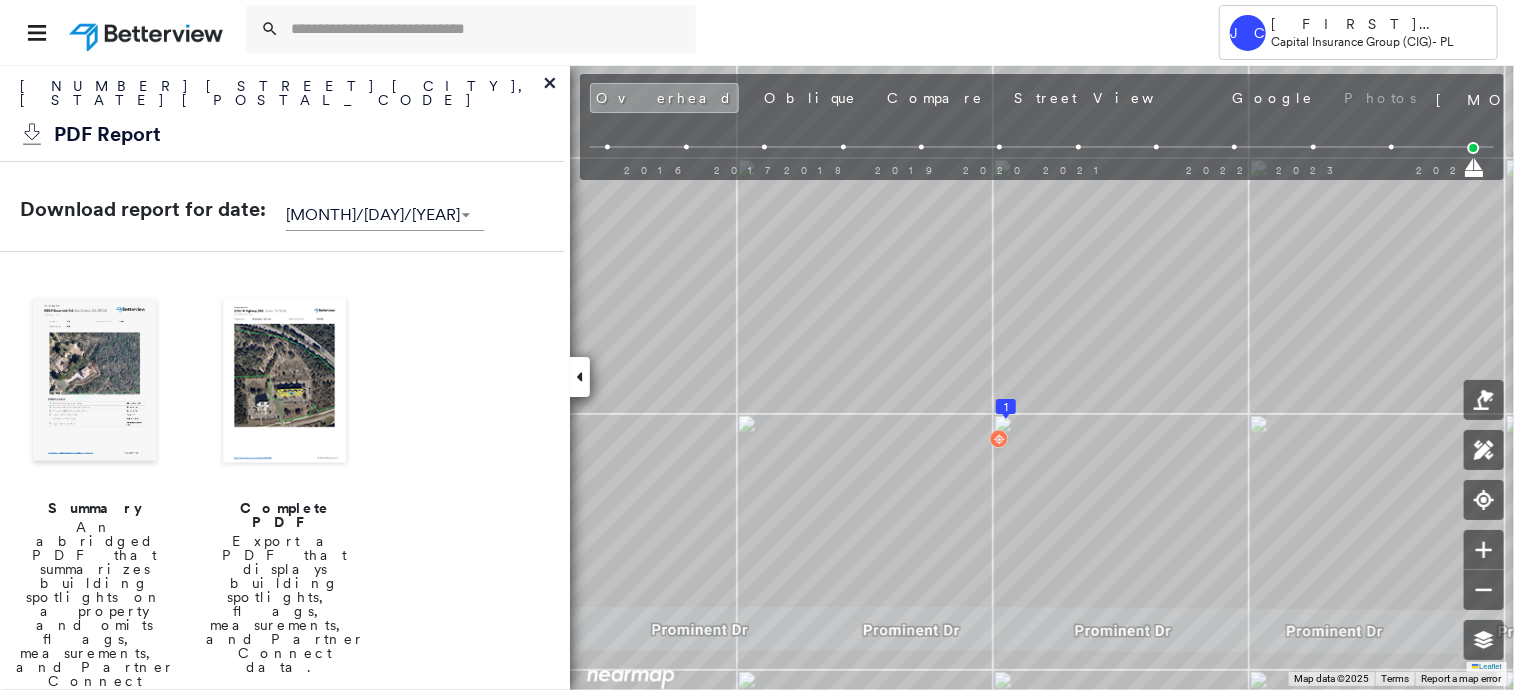 click at bounding box center (285, 382) 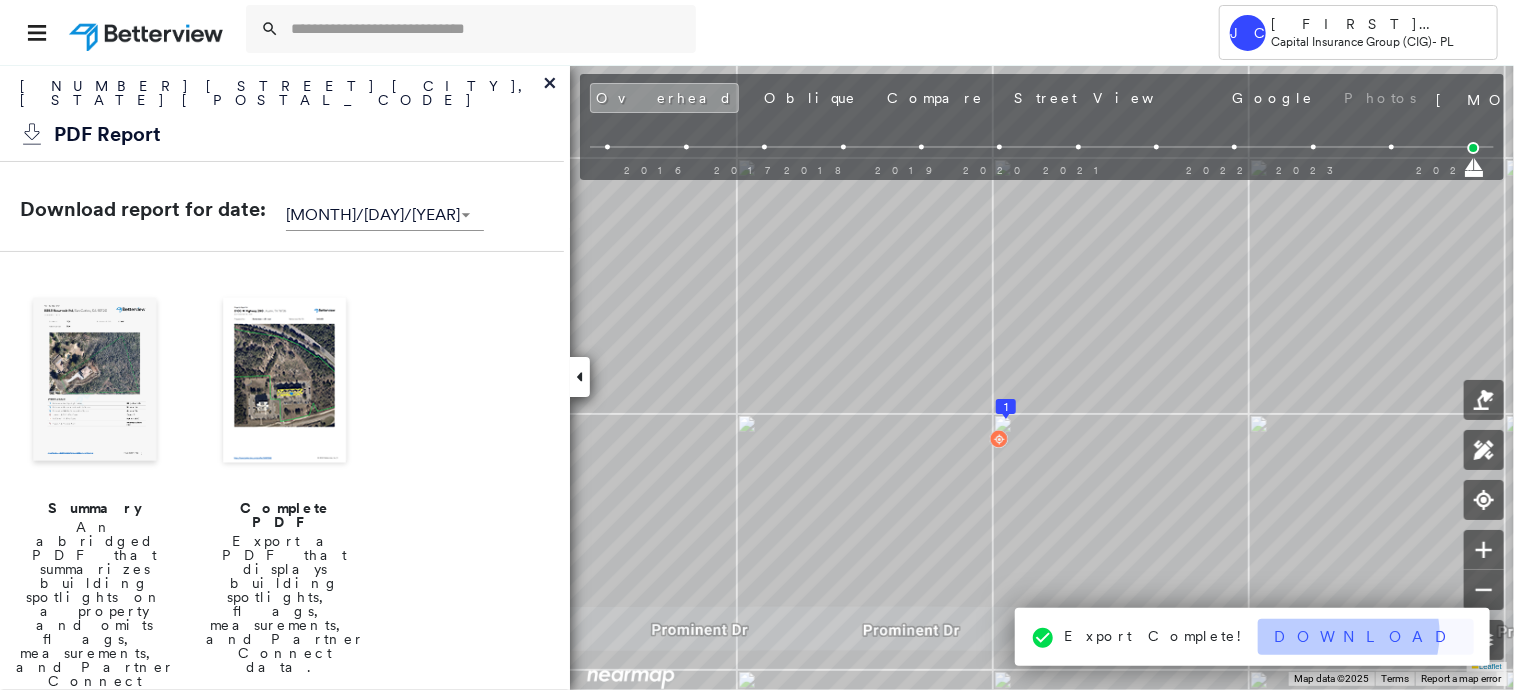 click on "Download" at bounding box center [1366, 637] 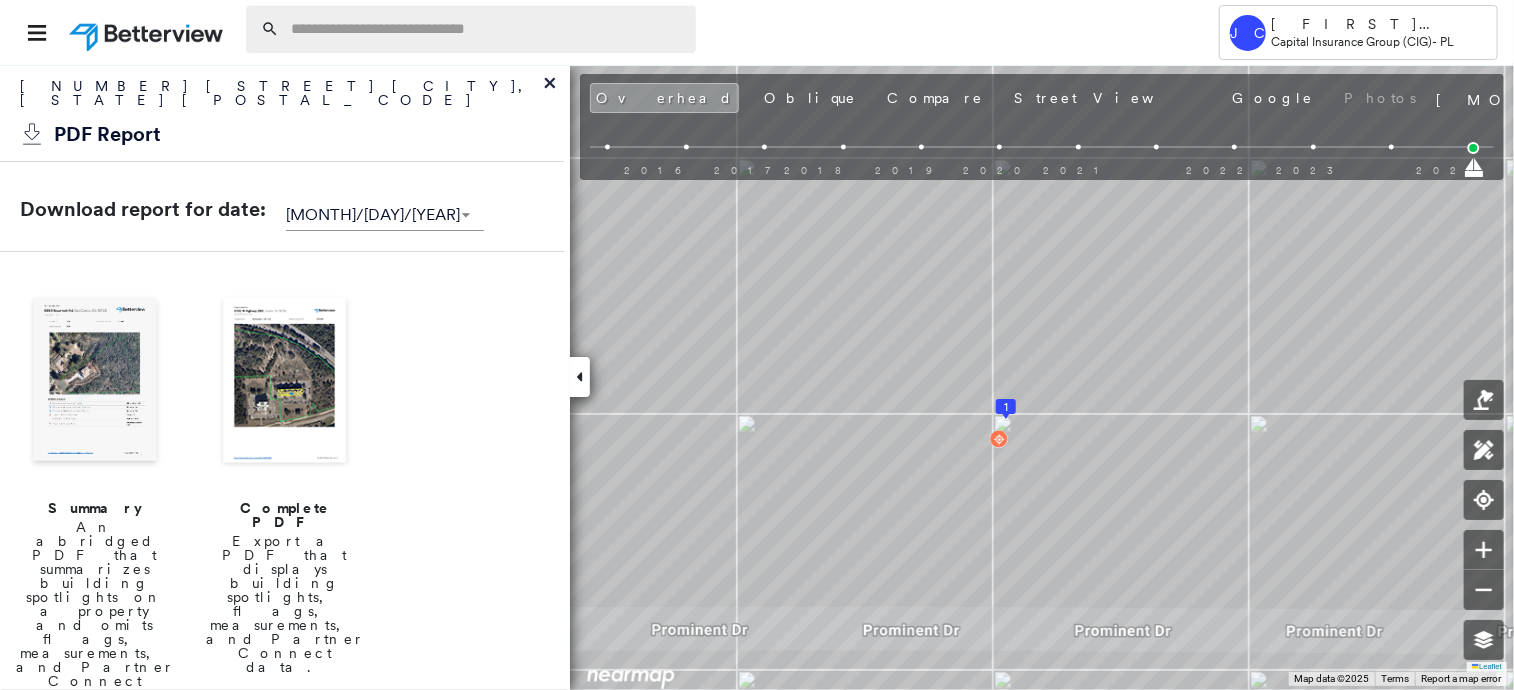click at bounding box center [487, 29] 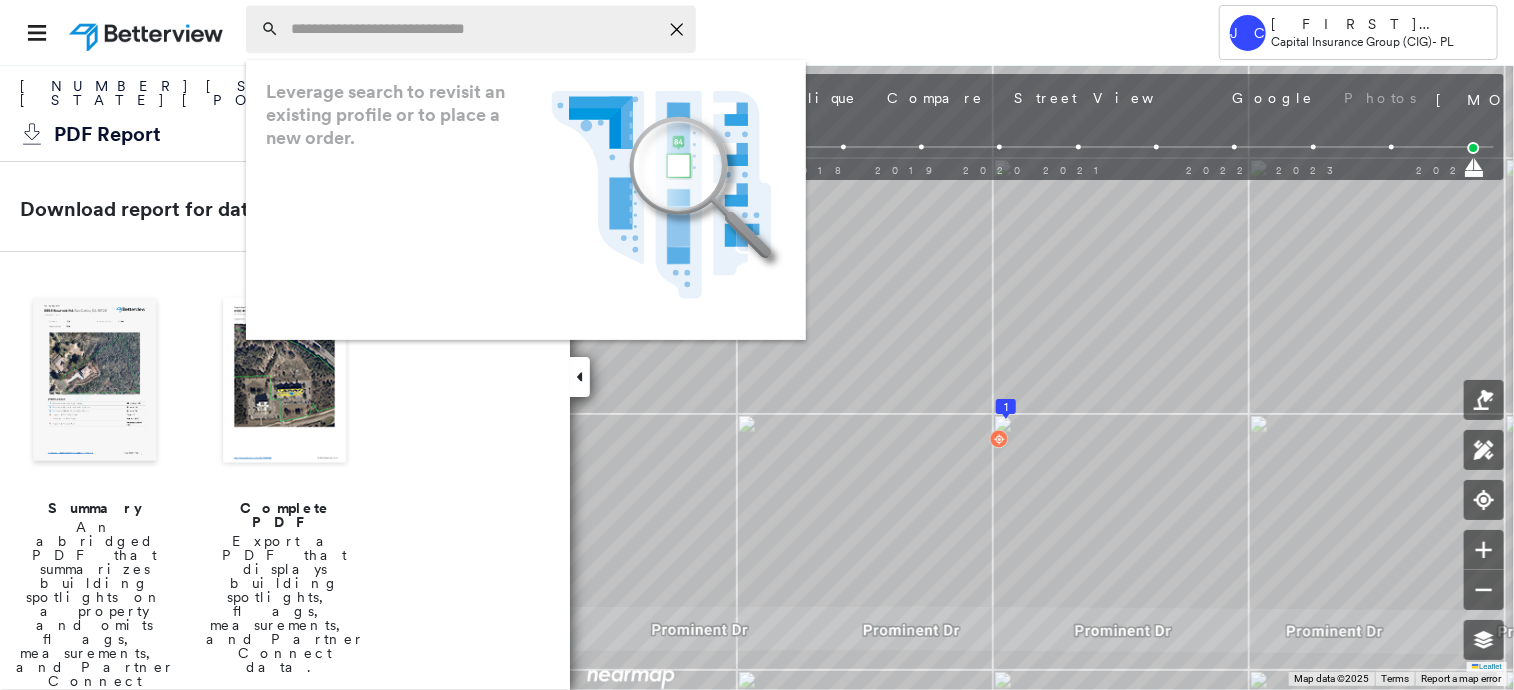 click at bounding box center (474, 29) 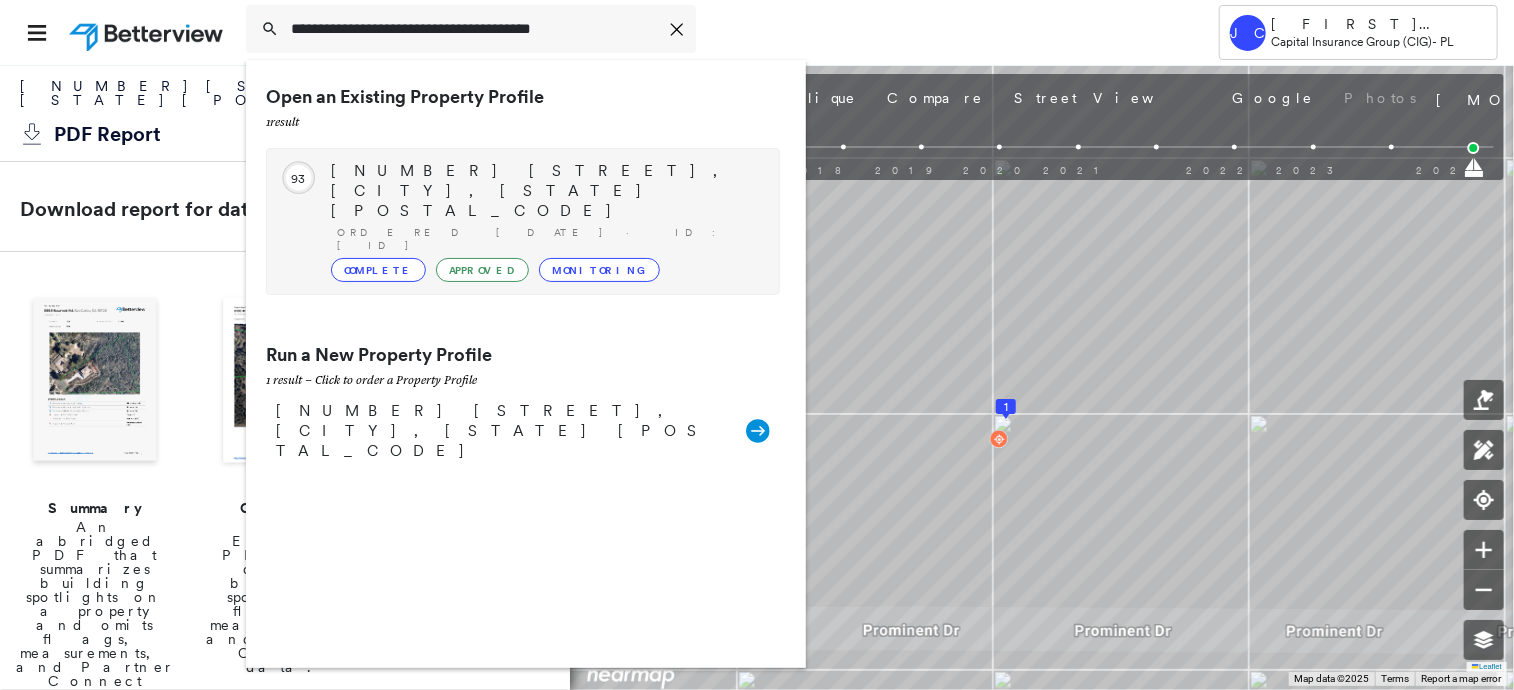 type on "**********" 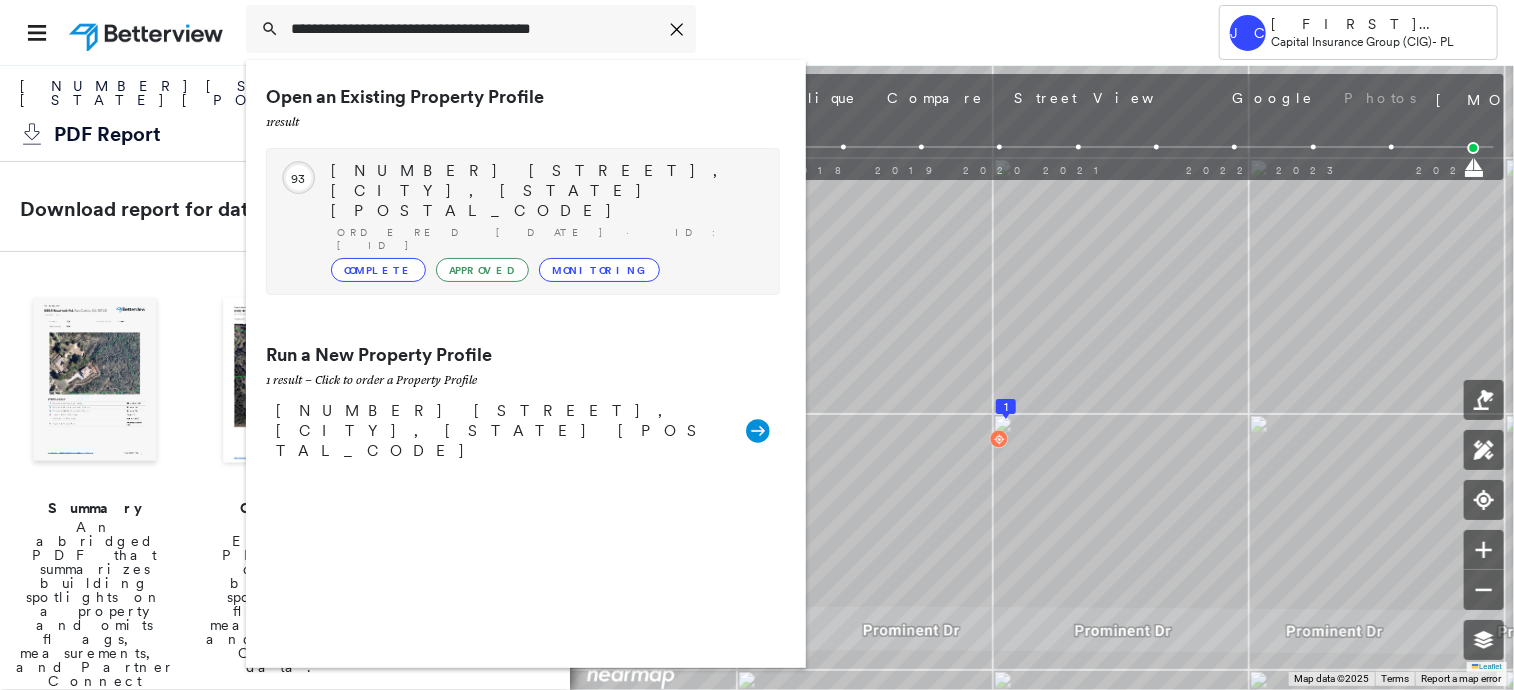 click on "[NUMBER] [STREET], [CITY], [STATE] [POSTAL_CODE]" at bounding box center [545, 191] 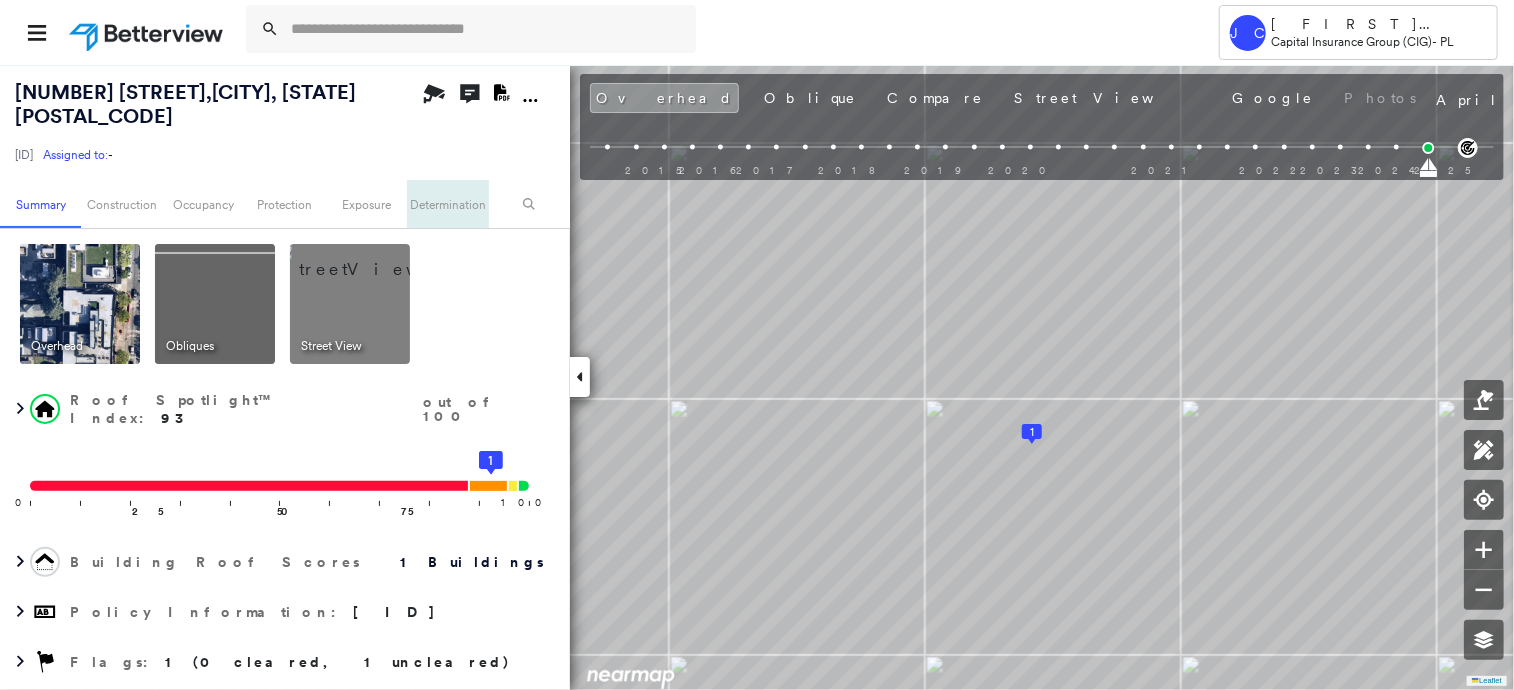 scroll, scrollTop: 0, scrollLeft: 0, axis: both 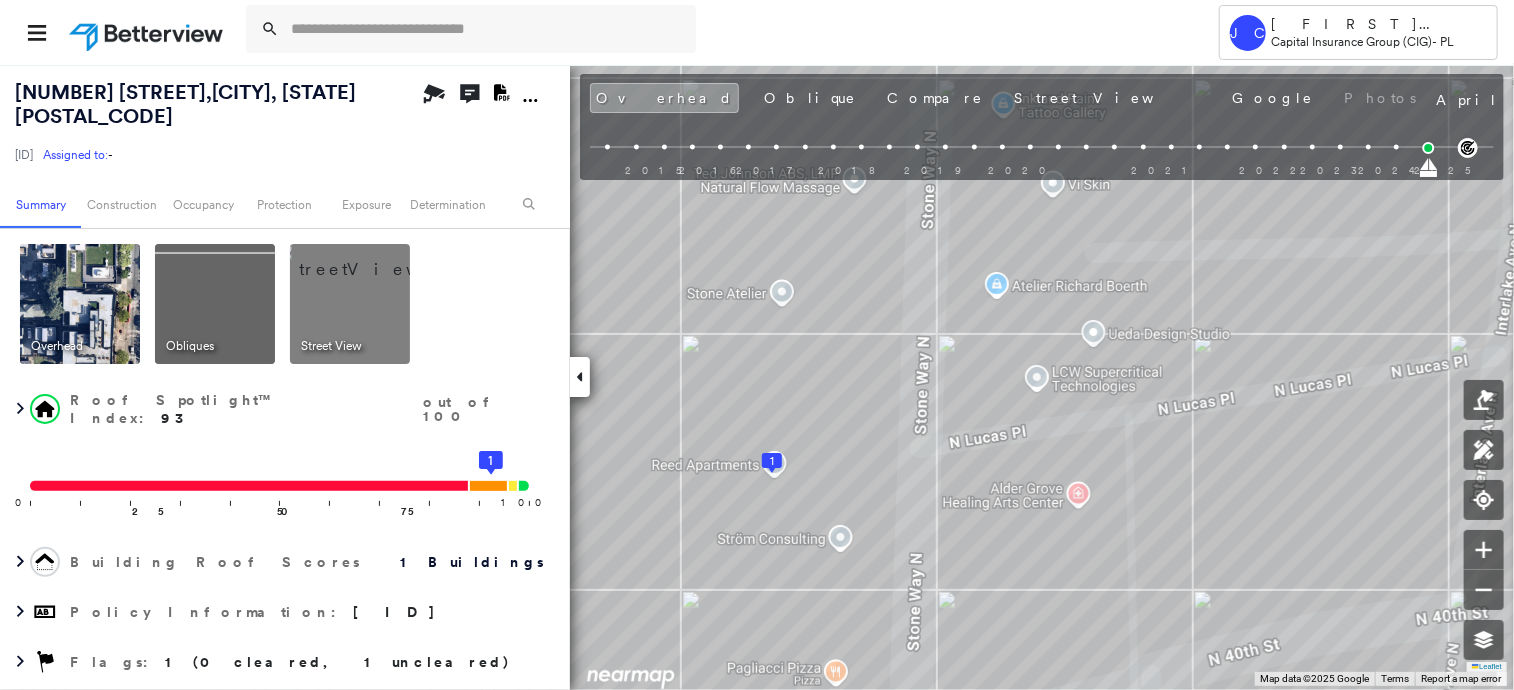 click 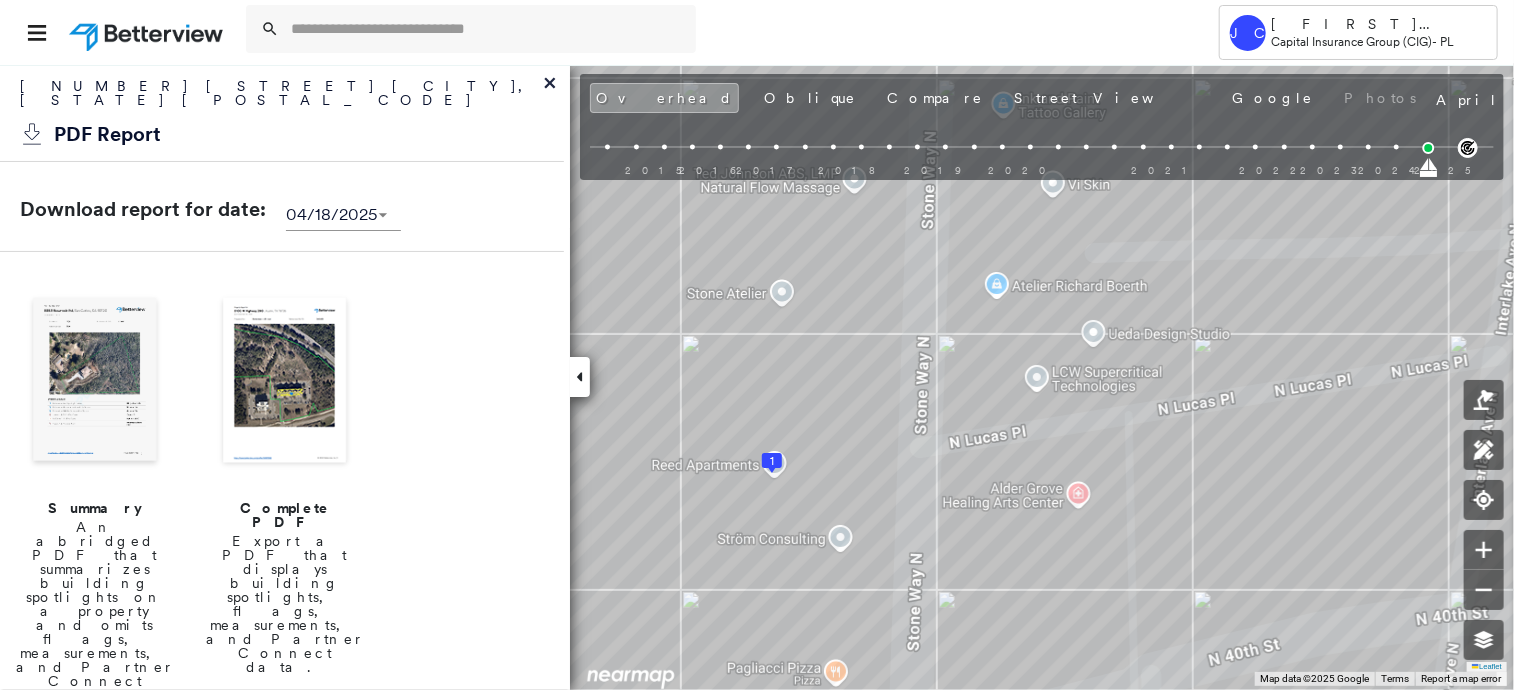 click at bounding box center [285, 382] 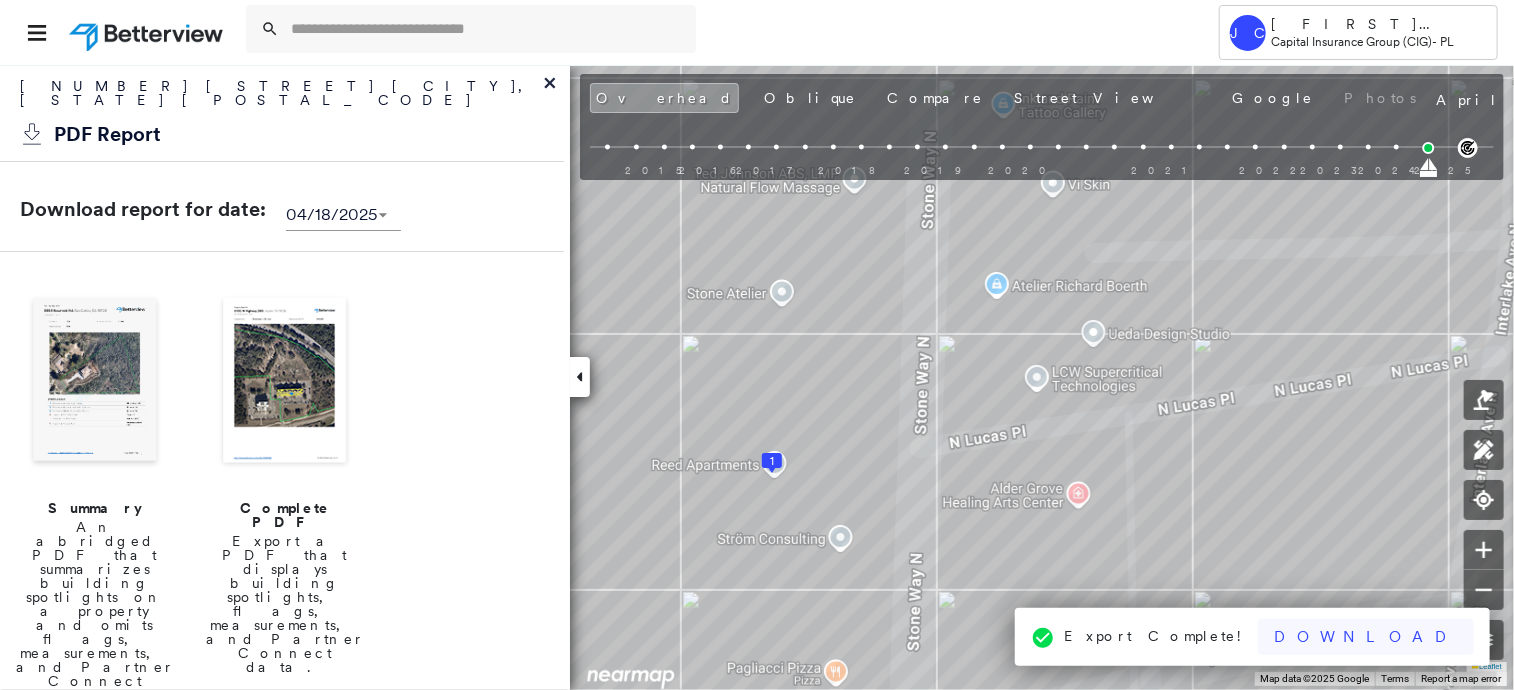 click on "Download" at bounding box center [1366, 637] 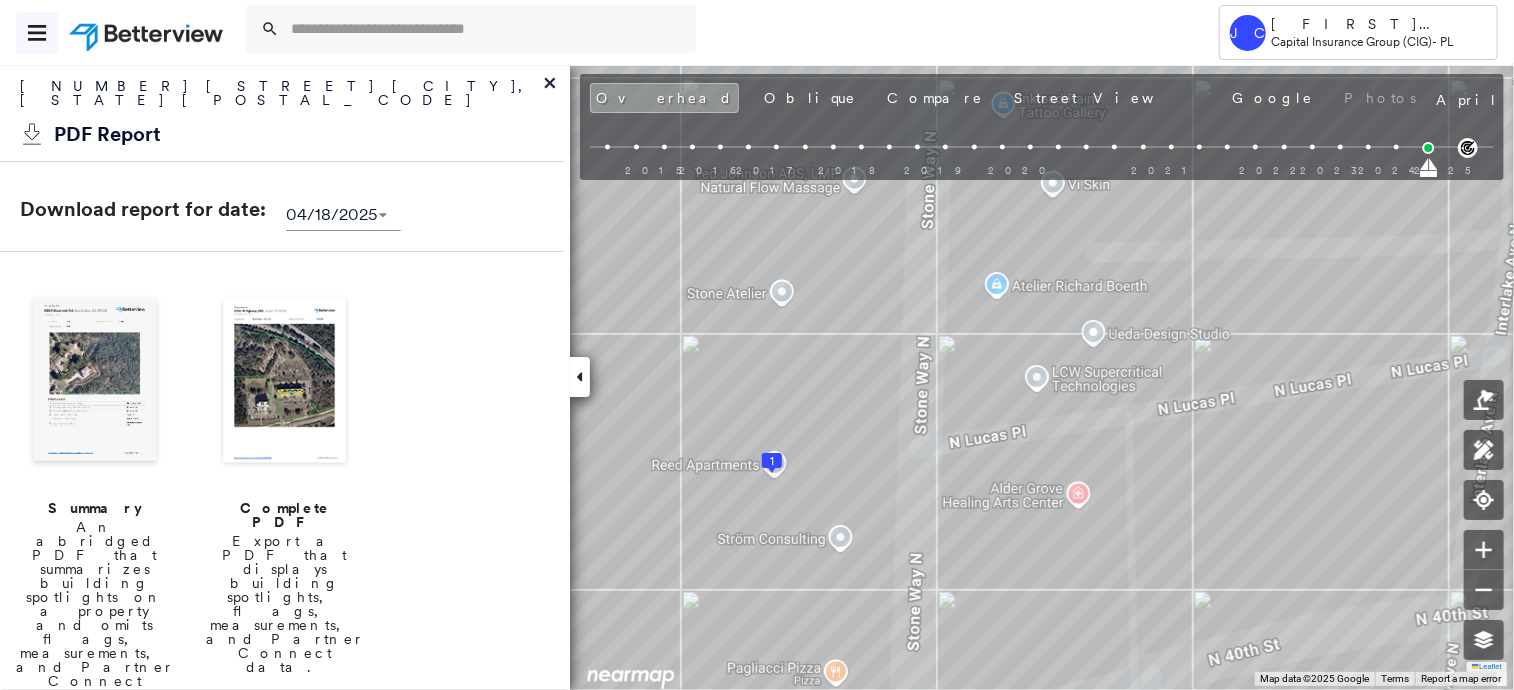 click 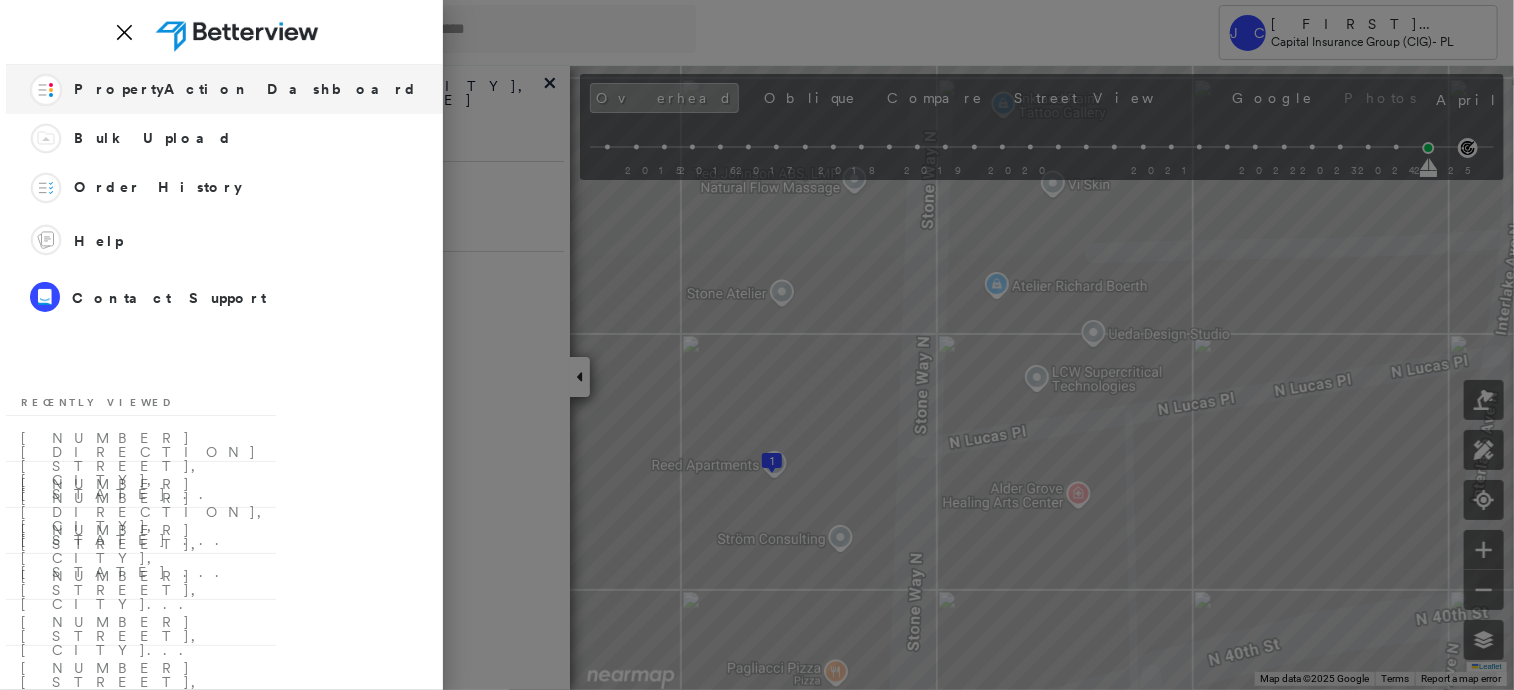 click on "PropertyAction Dashboard" at bounding box center (246, 89) 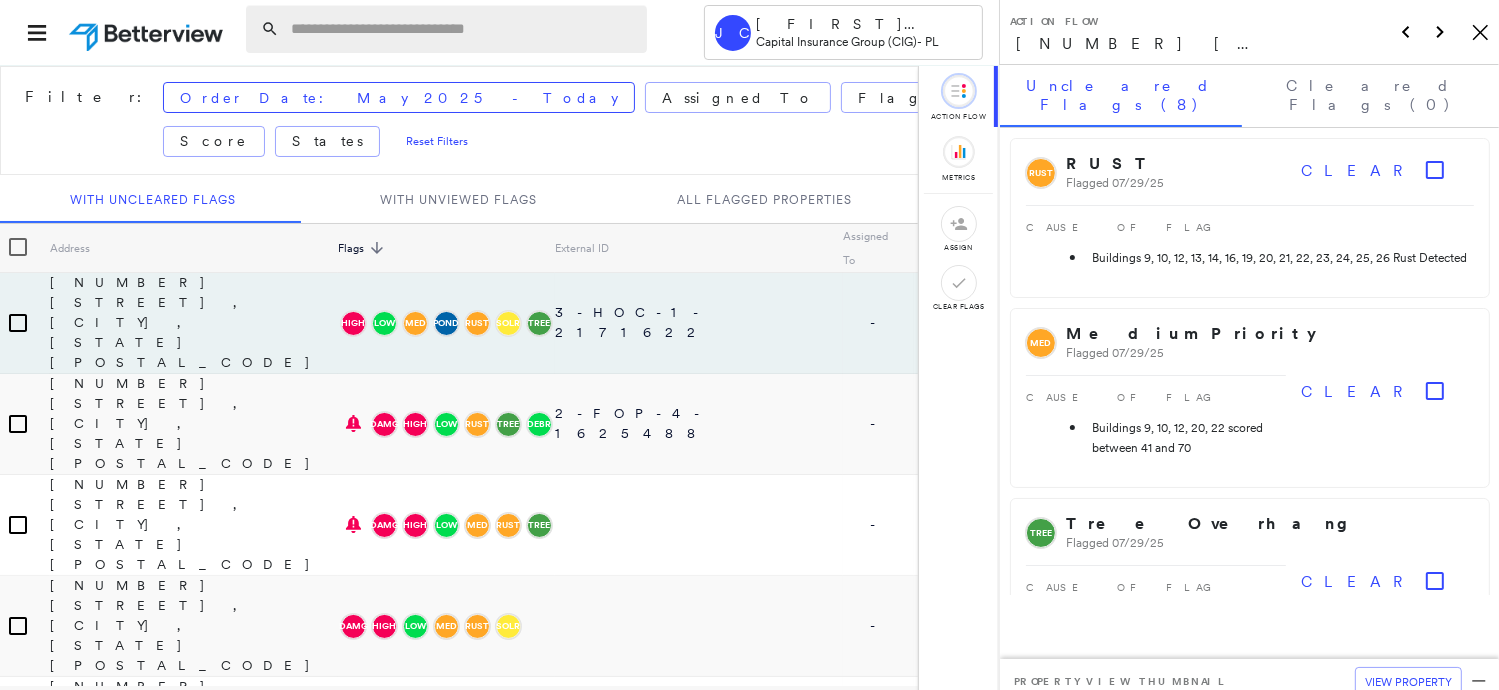 click at bounding box center [463, 29] 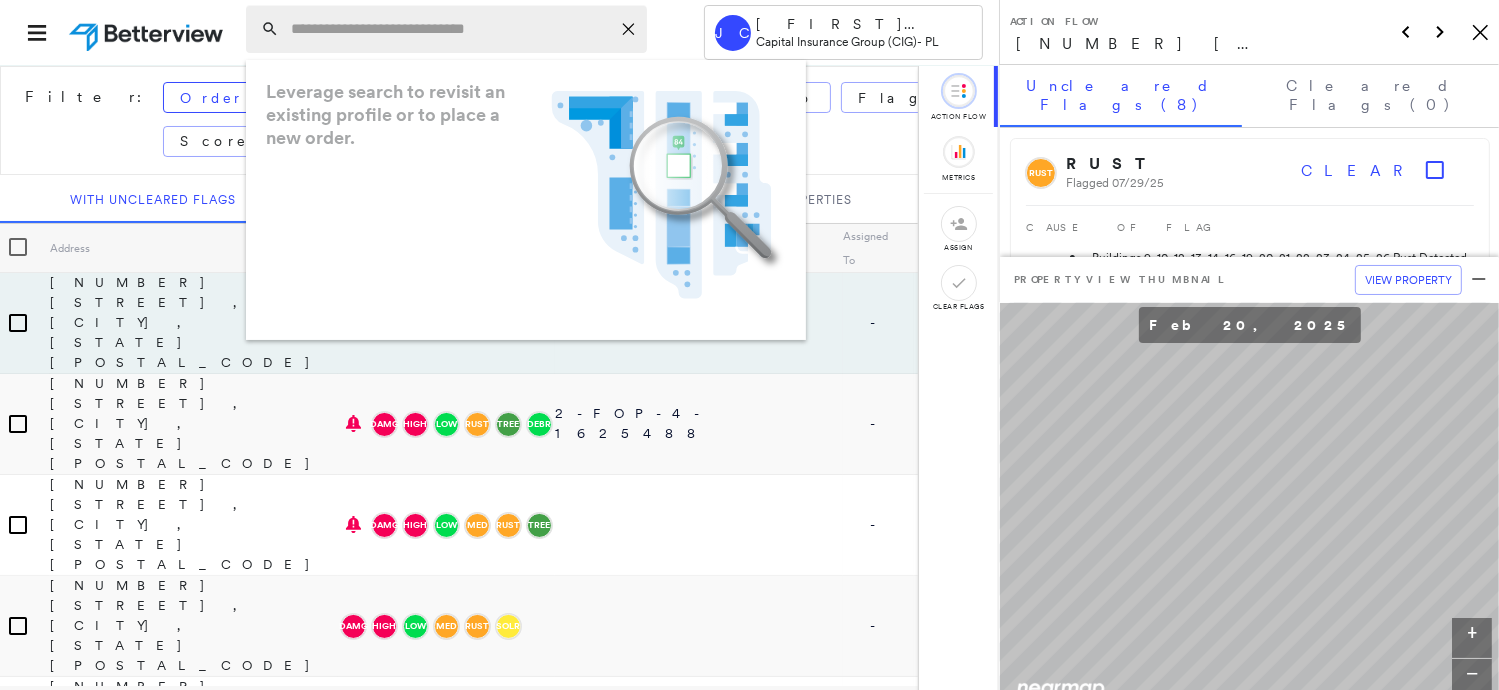 paste on "**********" 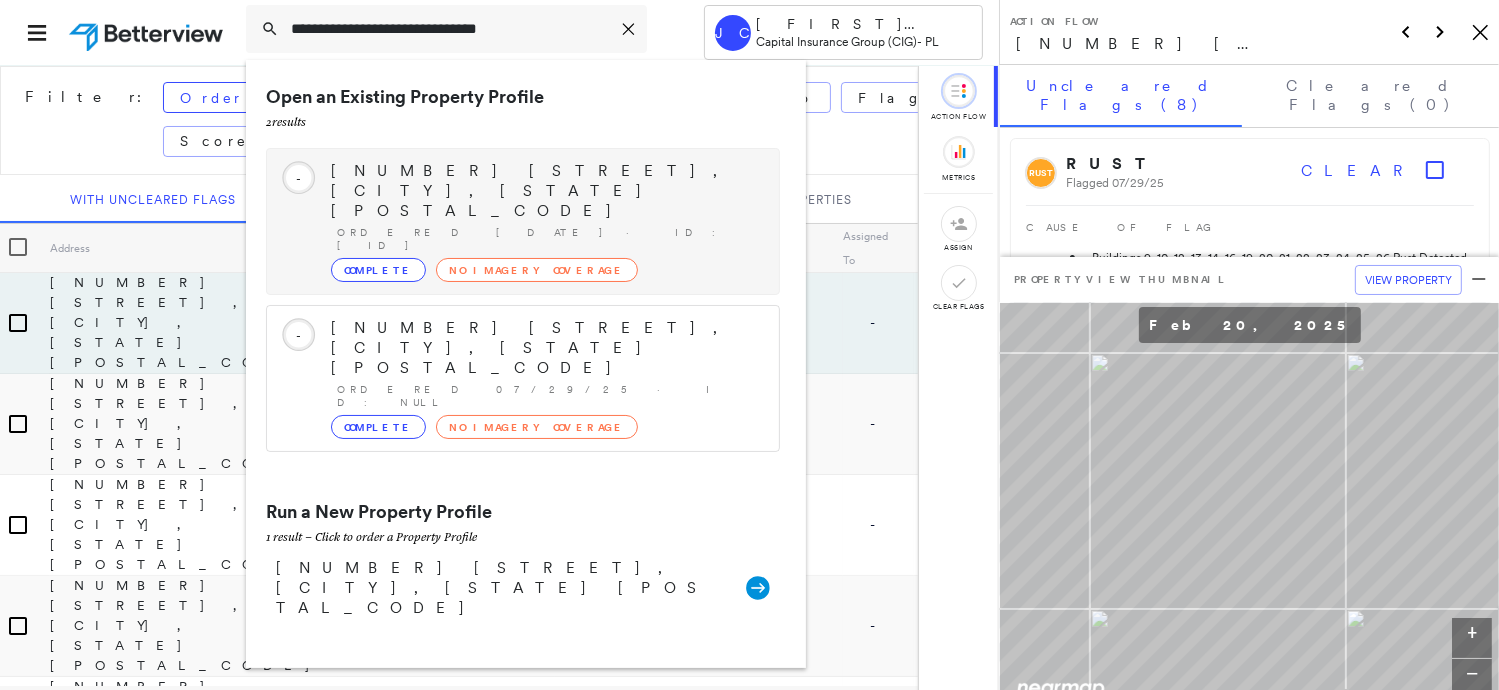 type on "**********" 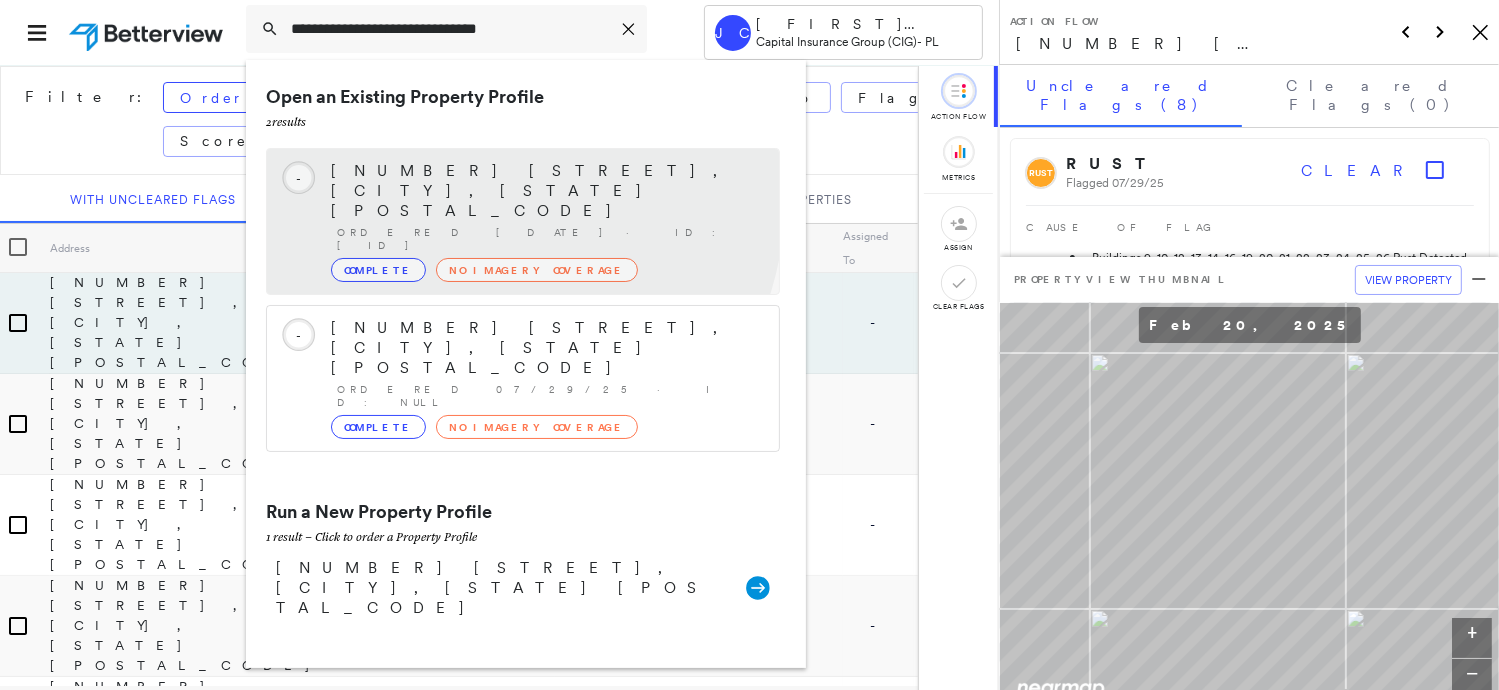 click on "[NUMBER] [STREET], [CITY], [STATE] [POSTAL_CODE] Ordered [DATE] · ID: [ID] Complete No Imagery Coverage" at bounding box center [545, 221] 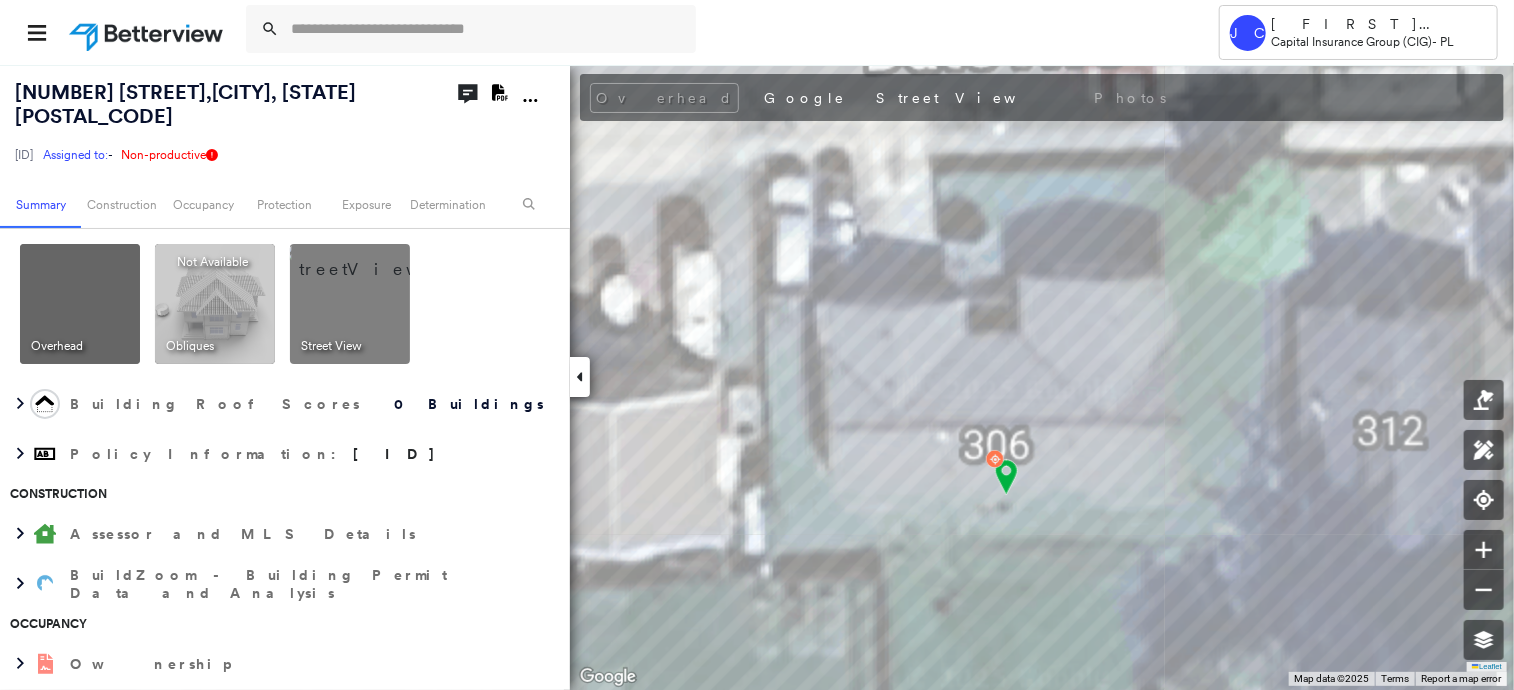 scroll, scrollTop: 0, scrollLeft: 0, axis: both 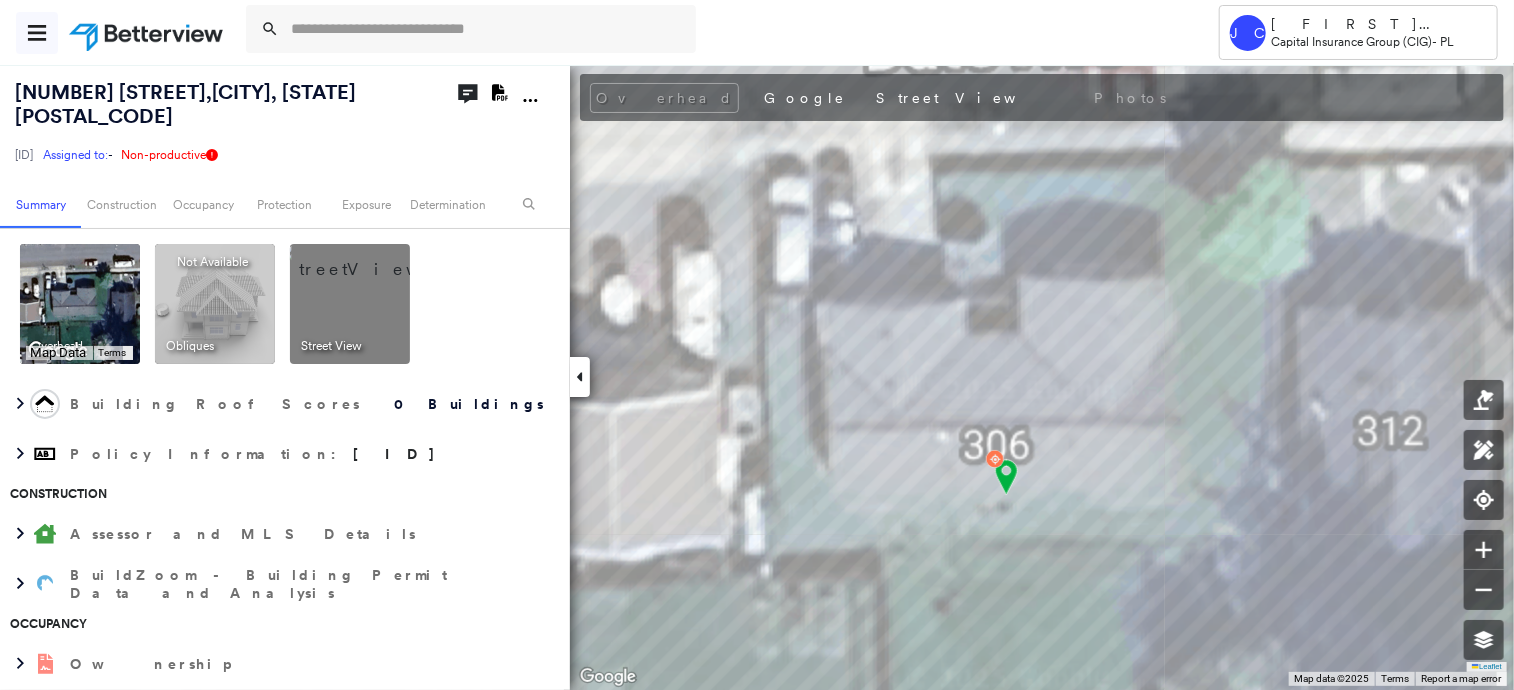 click at bounding box center [37, 33] 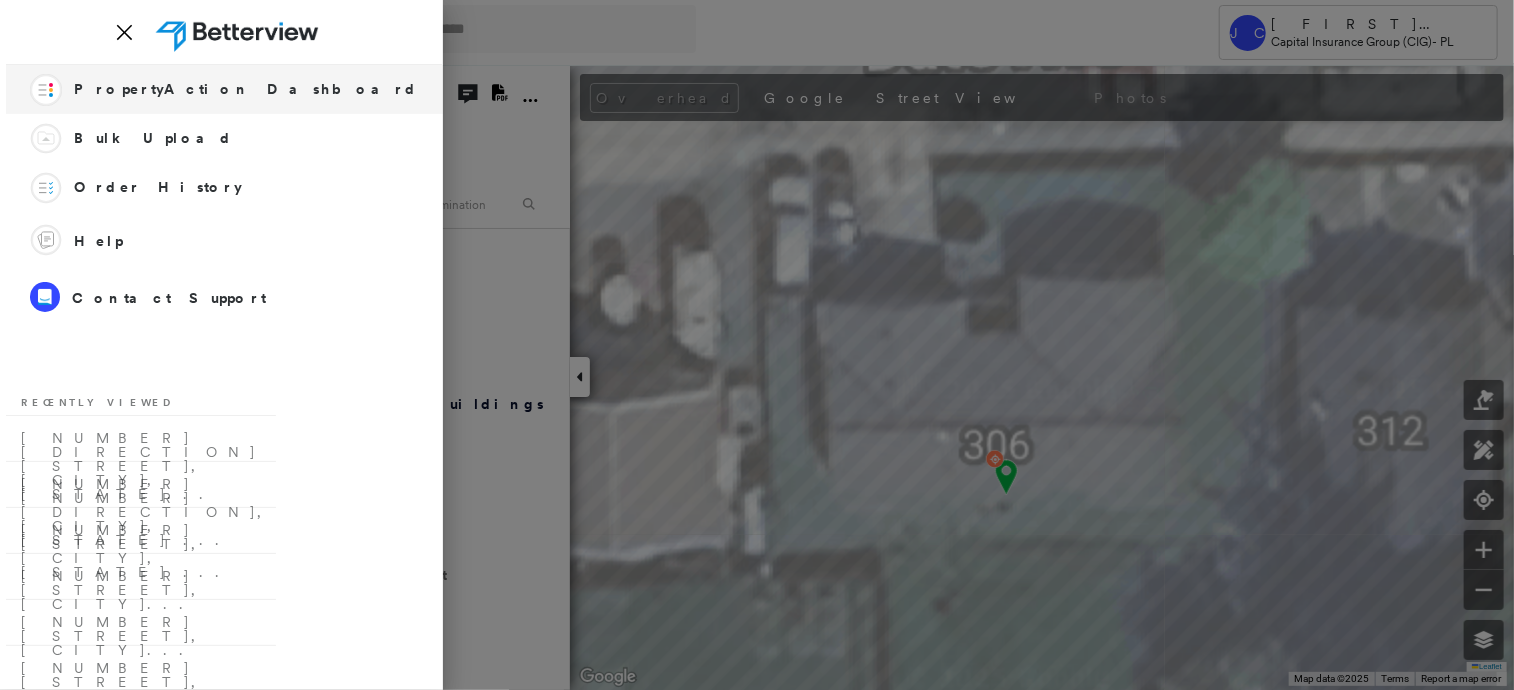 click on "PropertyAction Dashboard" at bounding box center [246, 89] 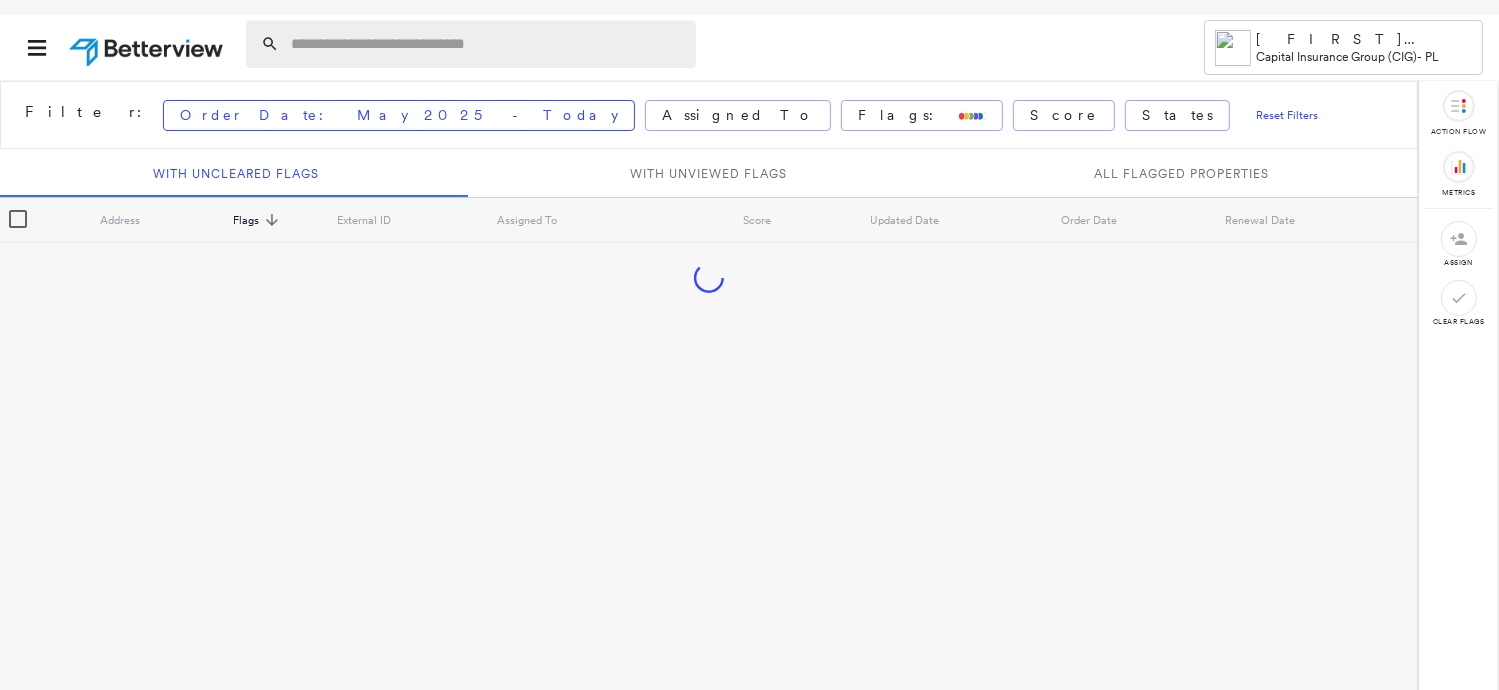 click at bounding box center (487, 44) 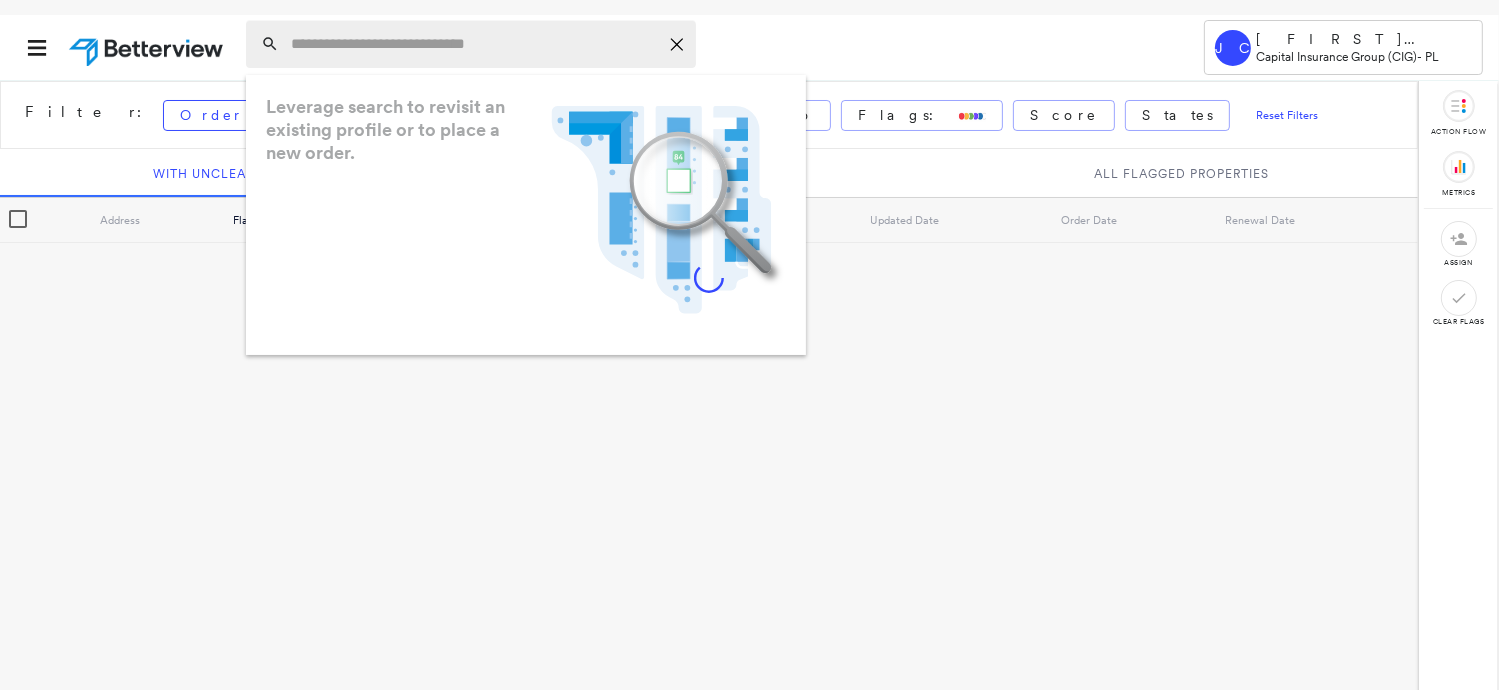 paste on "**********" 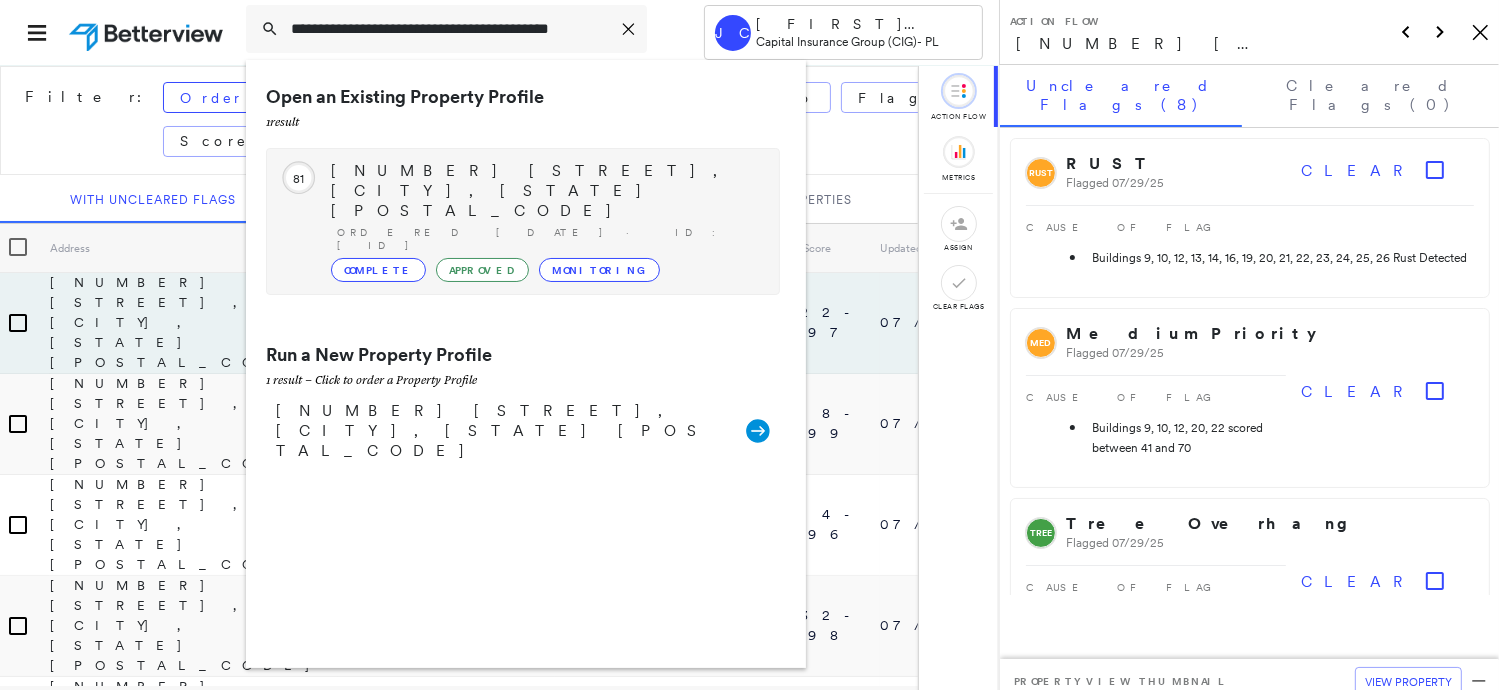 type on "**********" 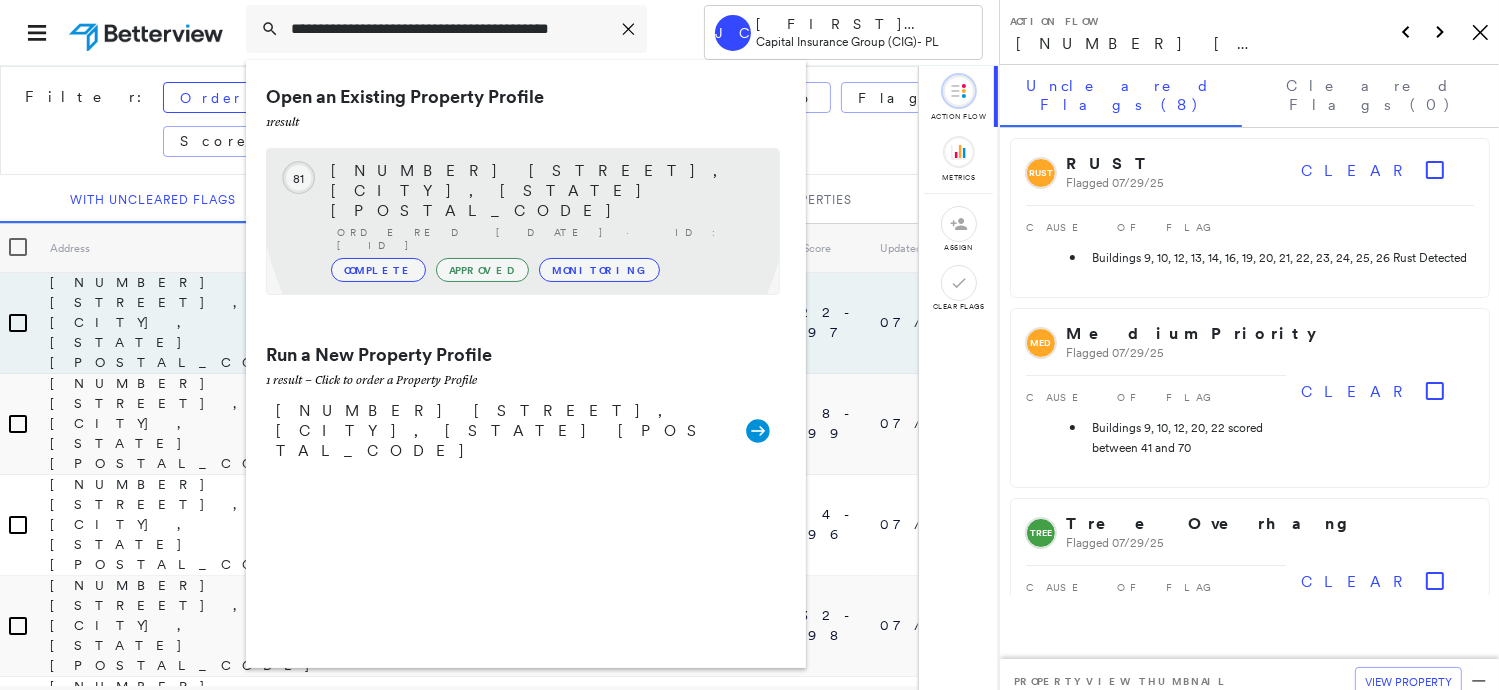 click on "Ordered [DATE] · ID: [ID]" at bounding box center [548, 239] 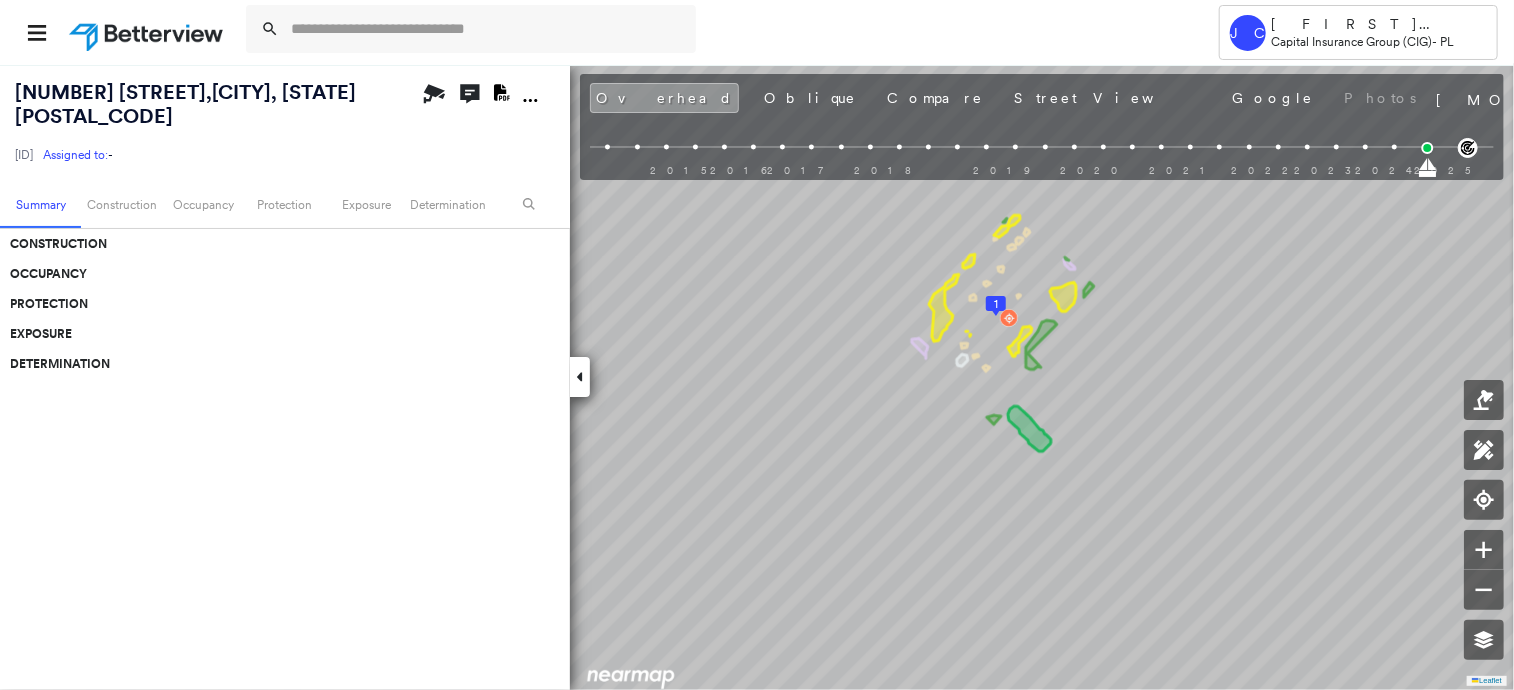 scroll, scrollTop: 0, scrollLeft: 0, axis: both 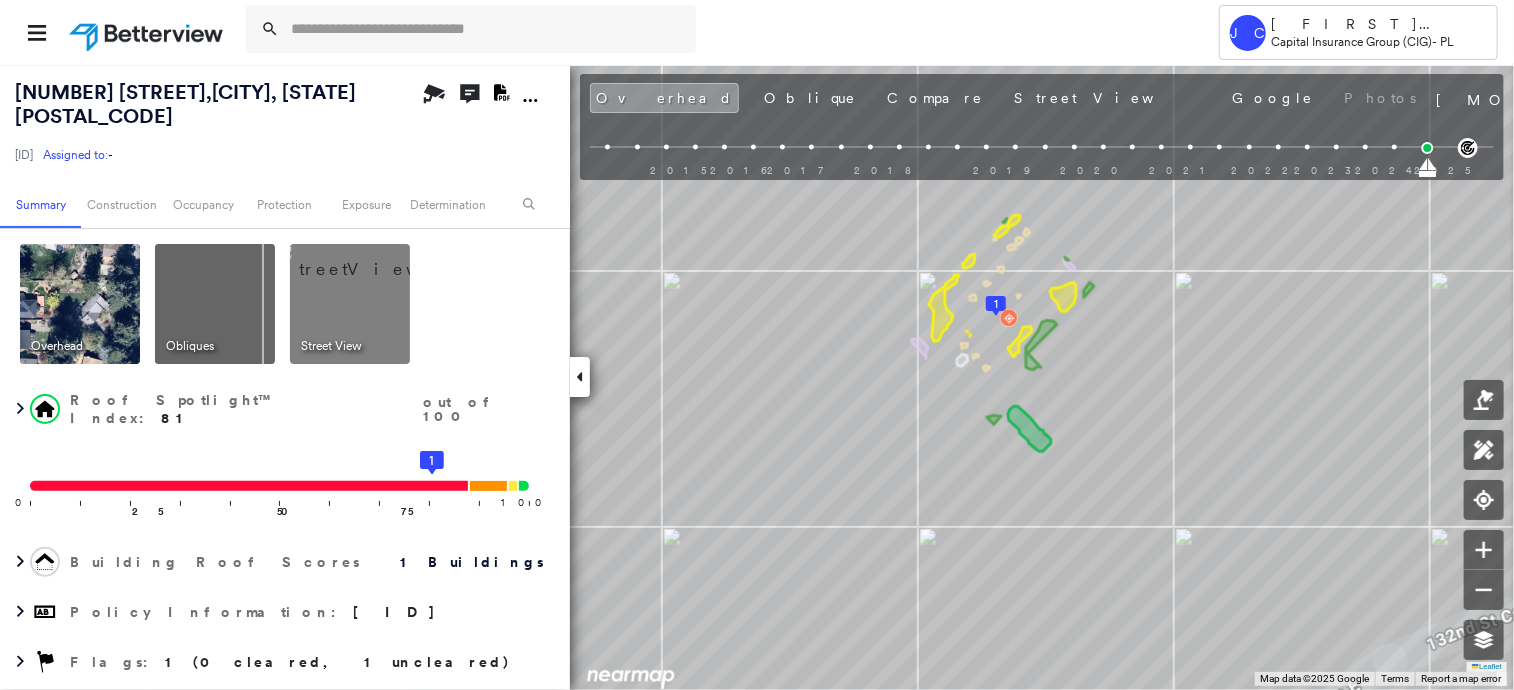 click 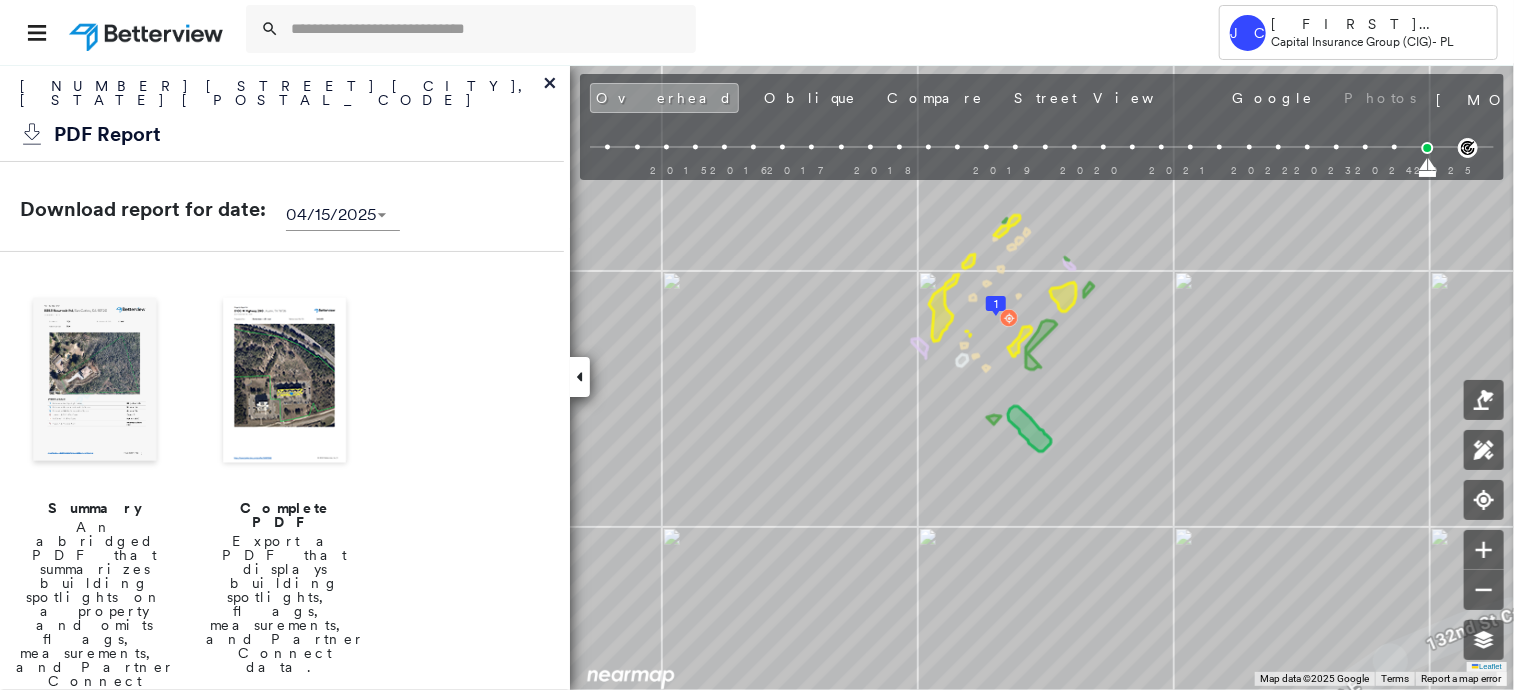 click at bounding box center [285, 382] 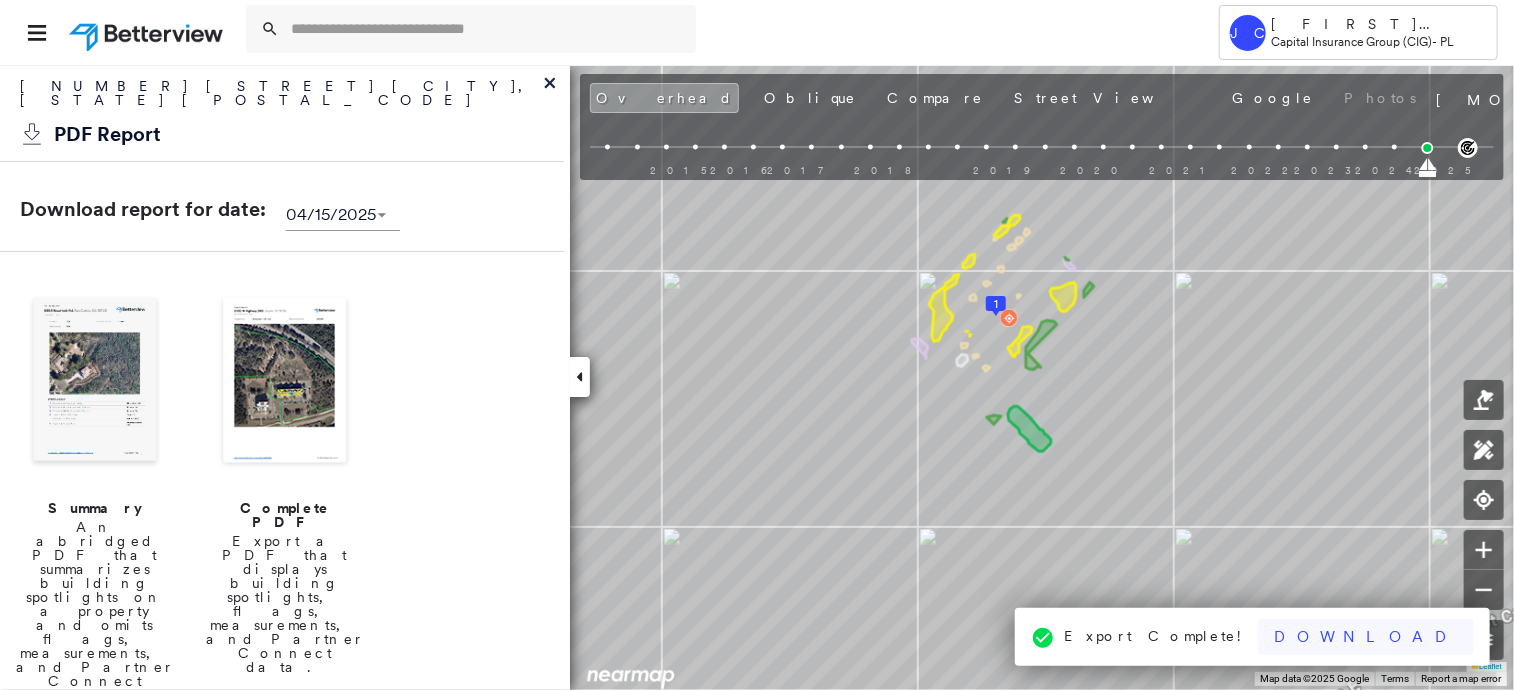 click on "Download" at bounding box center (1366, 637) 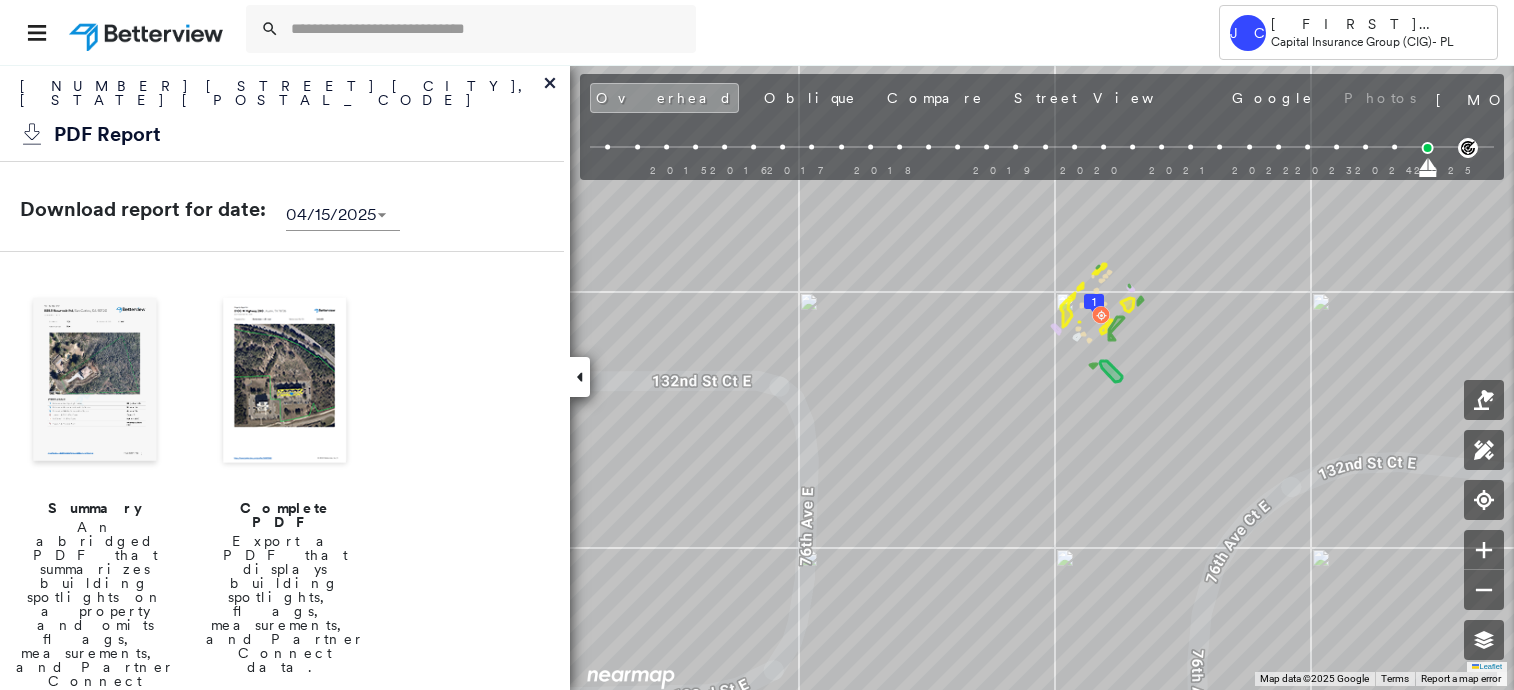 scroll, scrollTop: 0, scrollLeft: 0, axis: both 